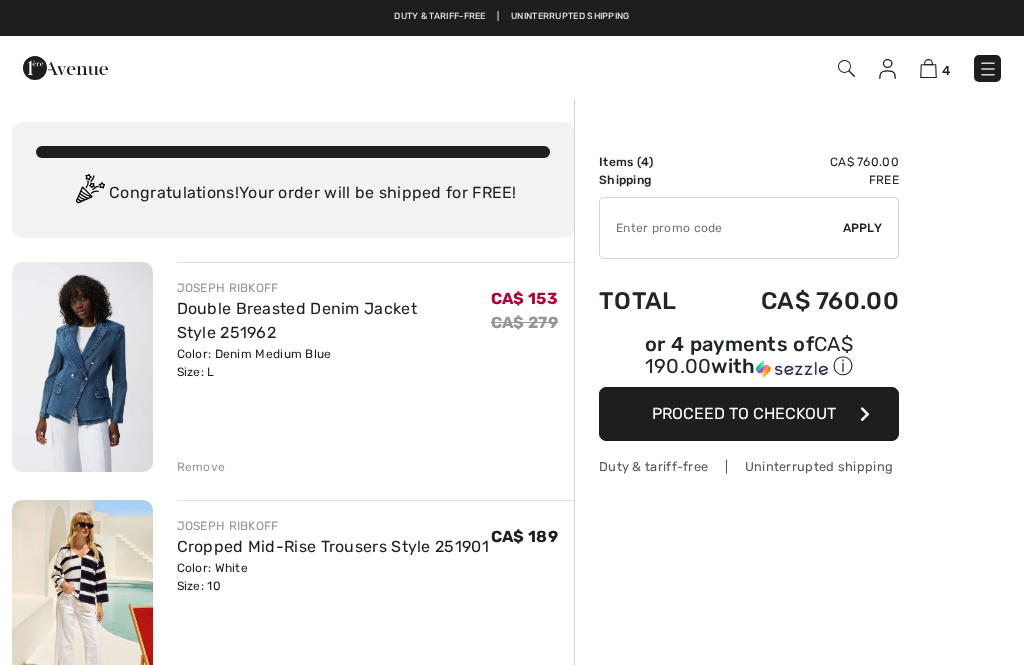 scroll, scrollTop: 0, scrollLeft: 0, axis: both 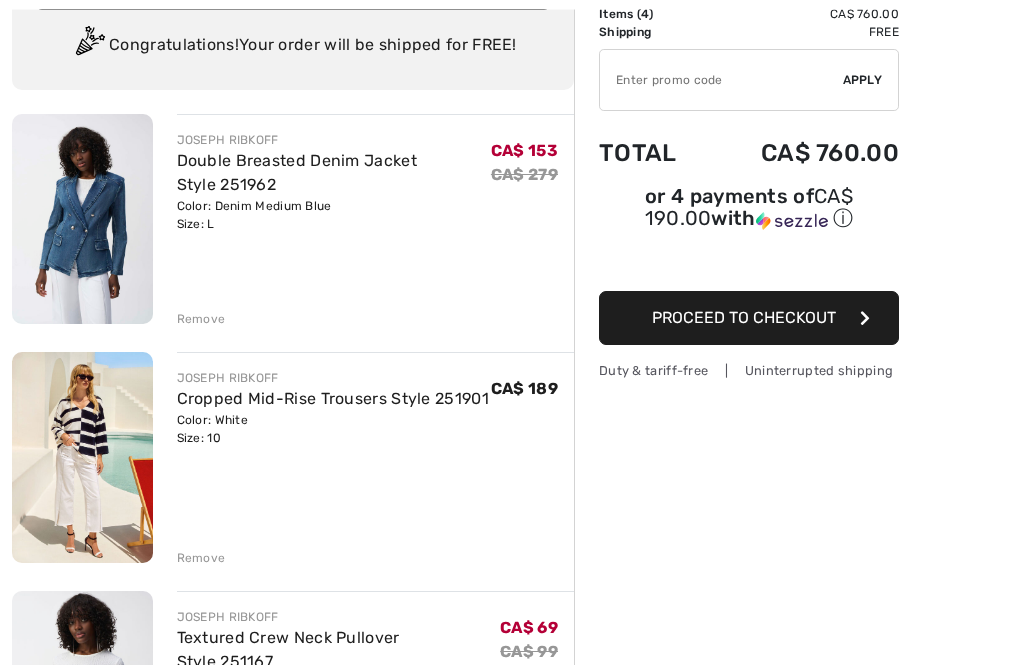 click on "Remove" at bounding box center (201, 559) 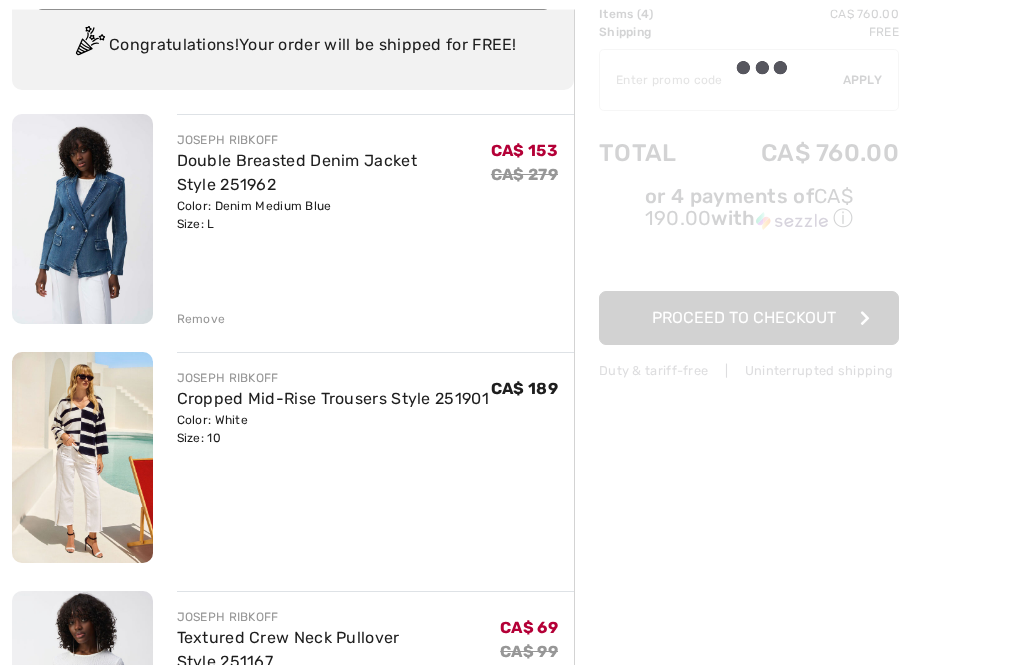 scroll, scrollTop: 148, scrollLeft: 0, axis: vertical 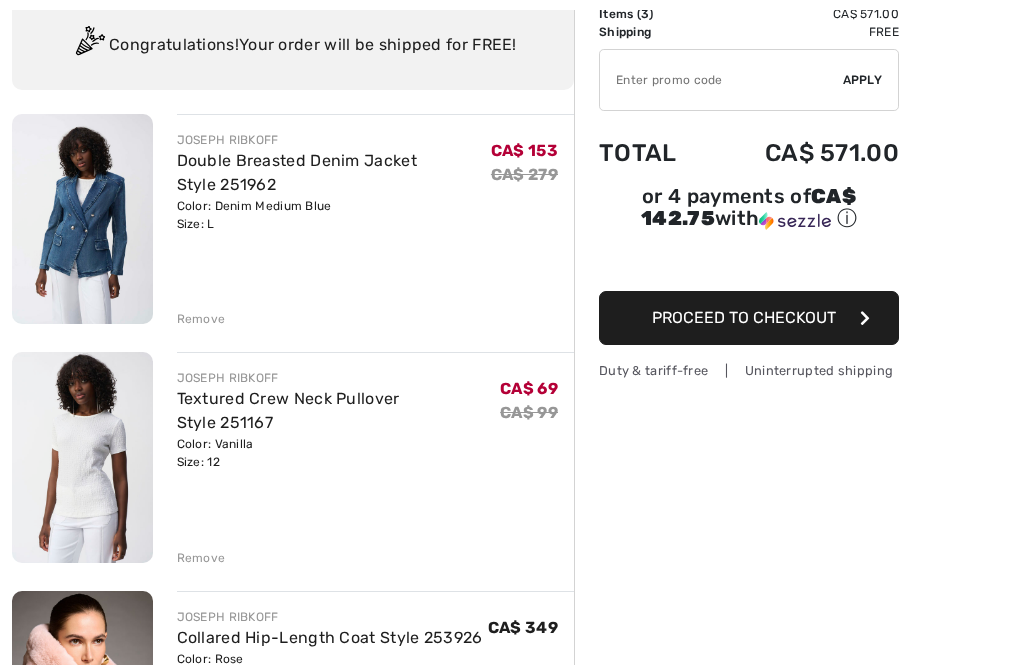 click on "Remove" at bounding box center [201, 558] 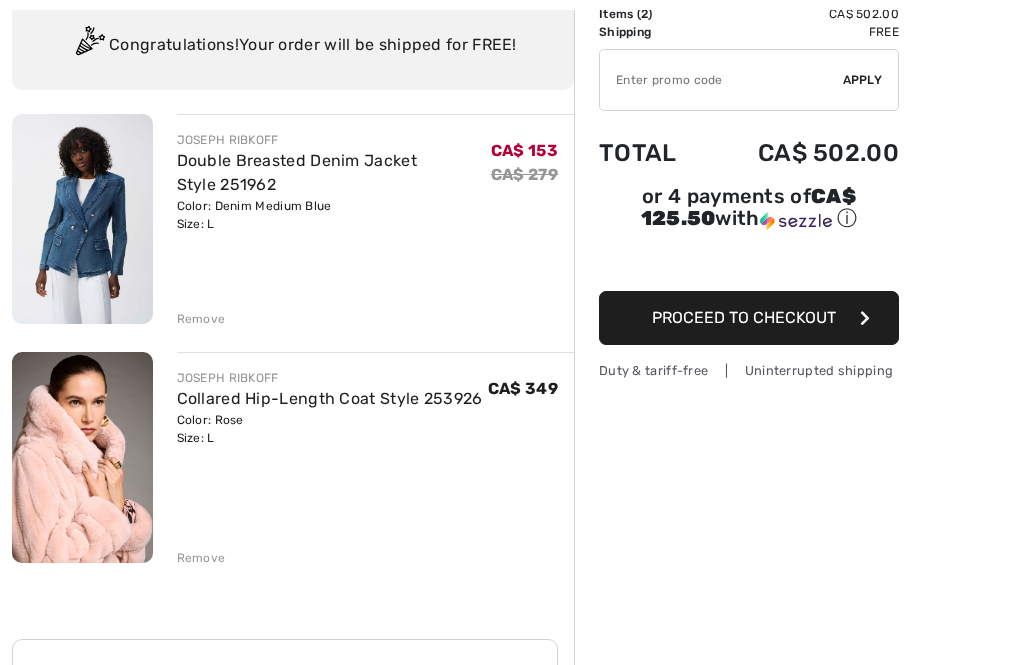 click on "Remove" at bounding box center (201, 558) 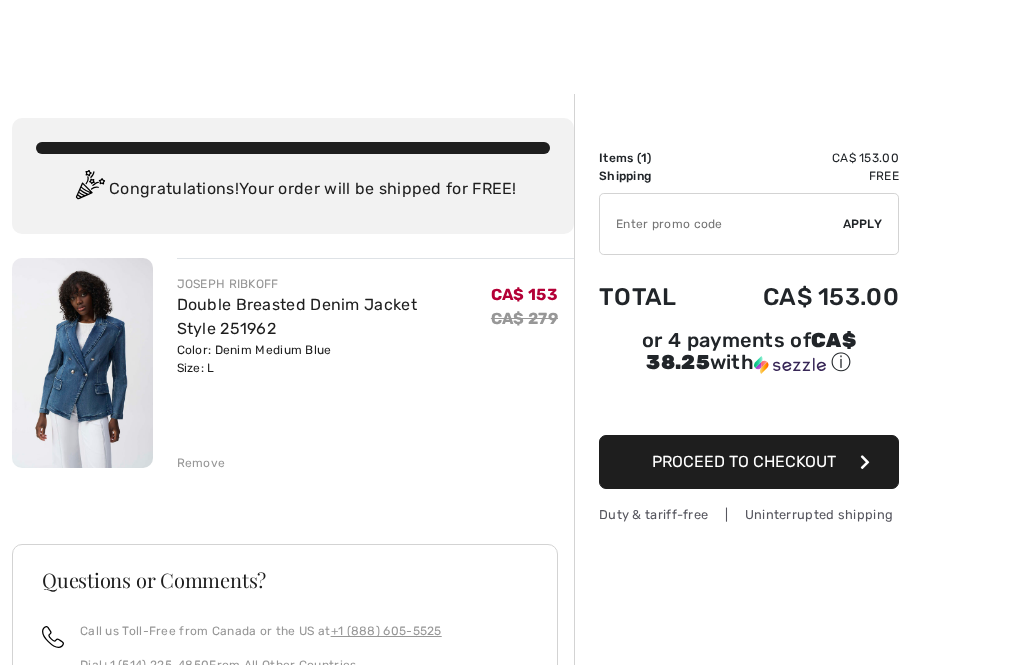 scroll, scrollTop: 48, scrollLeft: 0, axis: vertical 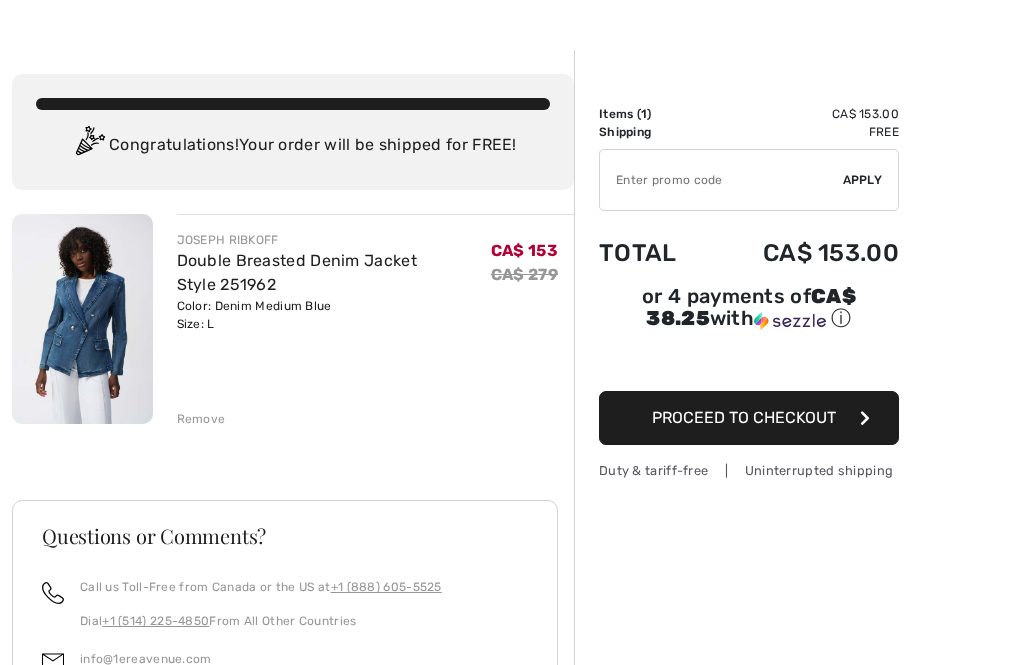 click at bounding box center (82, 319) 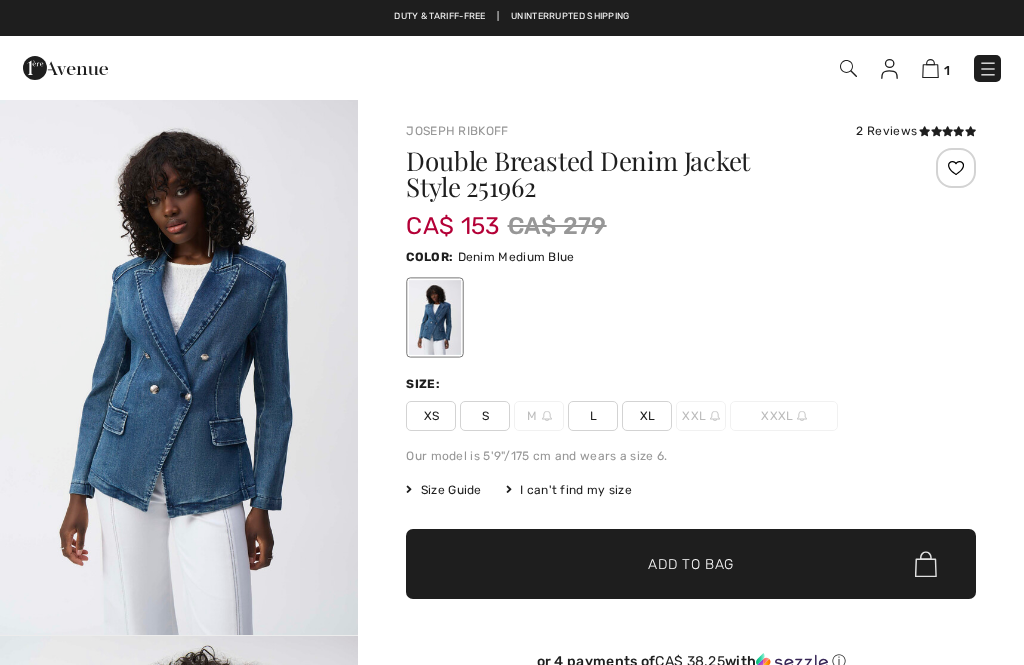 scroll, scrollTop: 0, scrollLeft: 0, axis: both 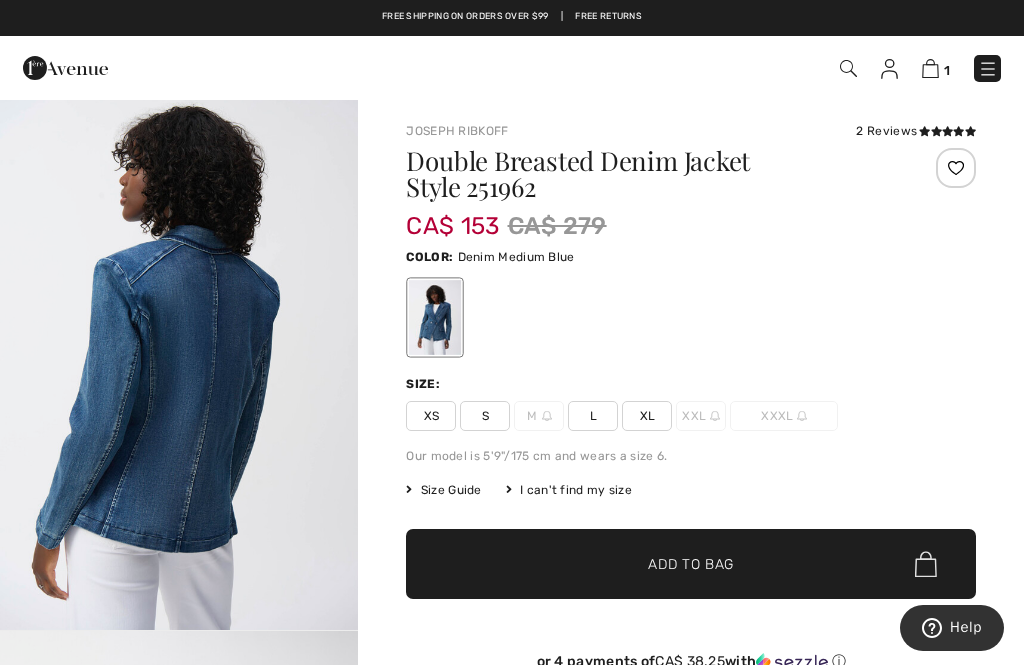 click at bounding box center [930, 68] 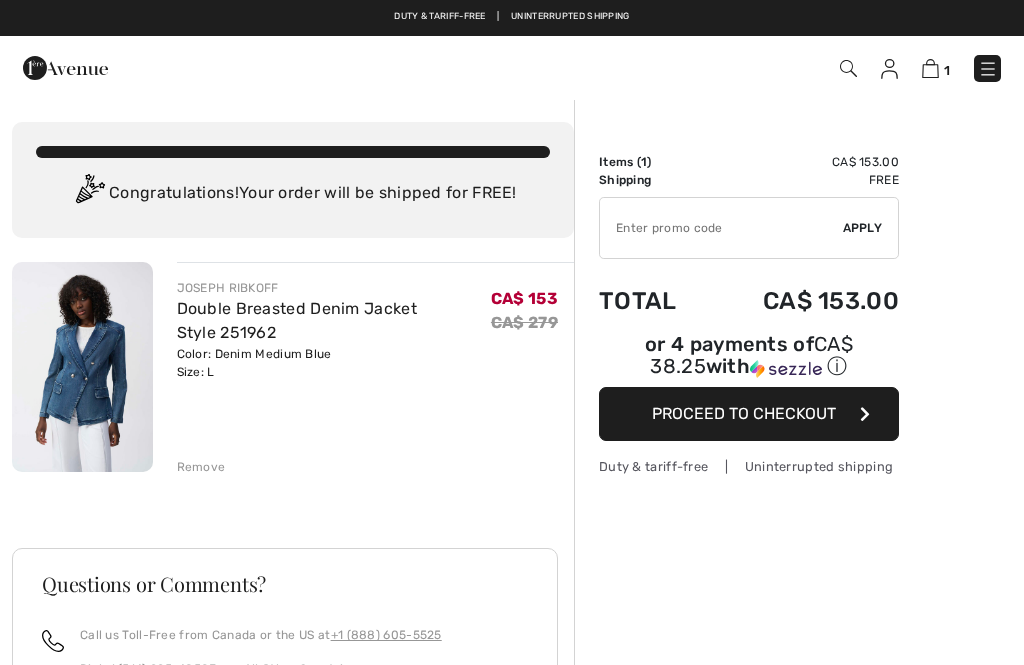 scroll, scrollTop: 0, scrollLeft: 0, axis: both 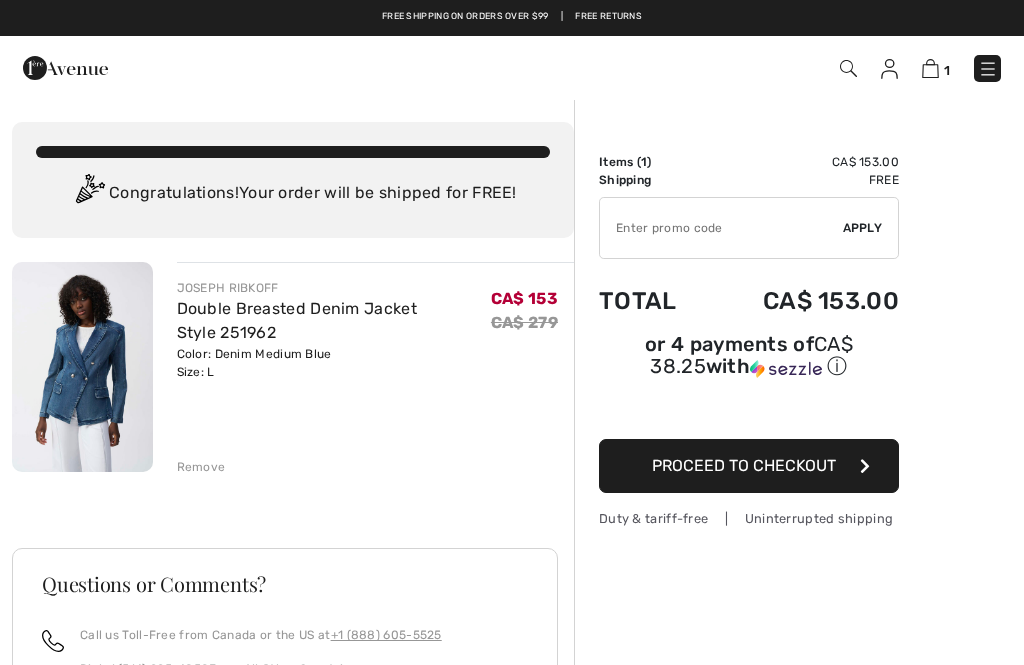 click at bounding box center [82, 367] 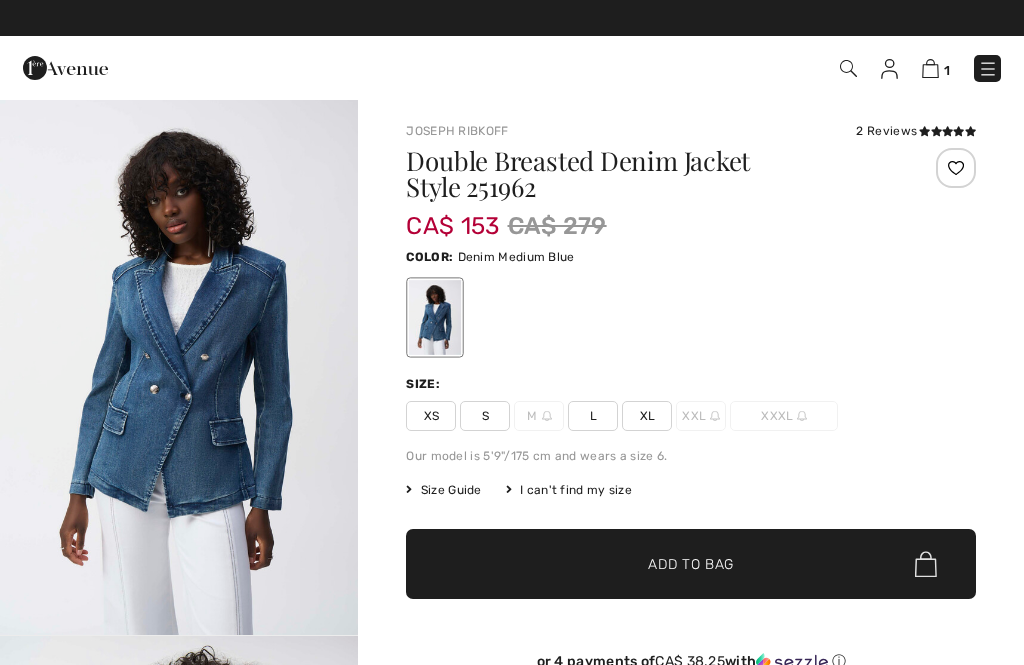 checkbox on "true" 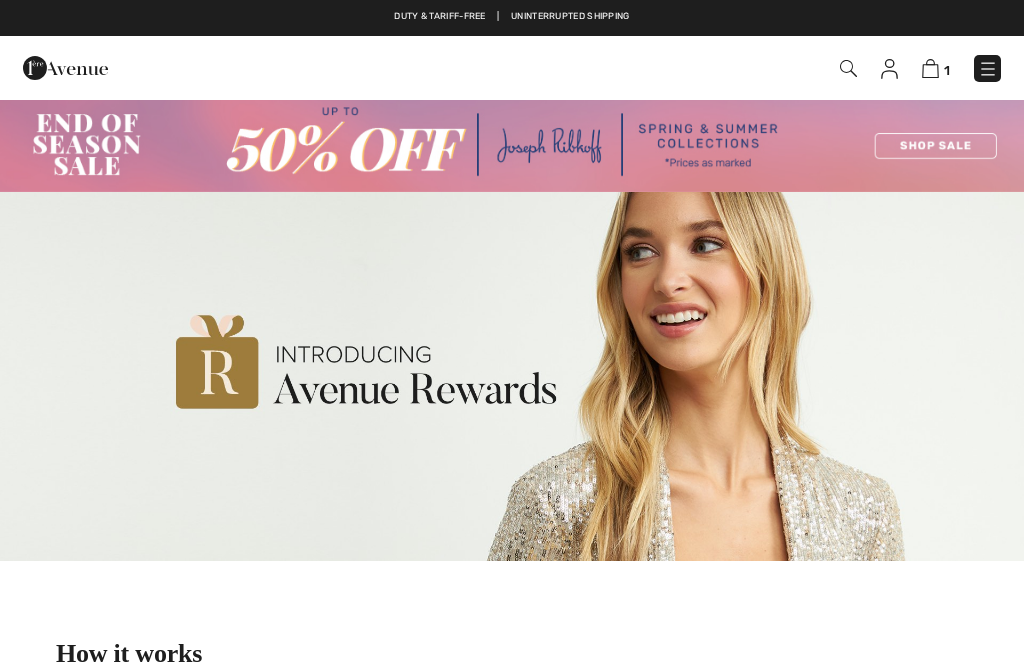 scroll, scrollTop: 0, scrollLeft: 0, axis: both 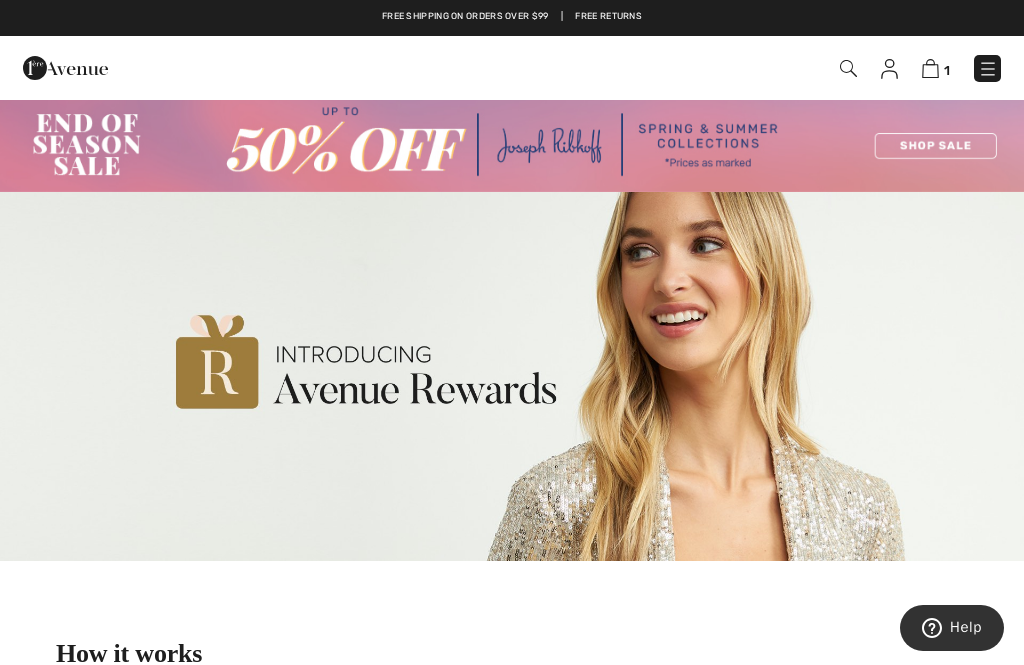 click at bounding box center (988, 69) 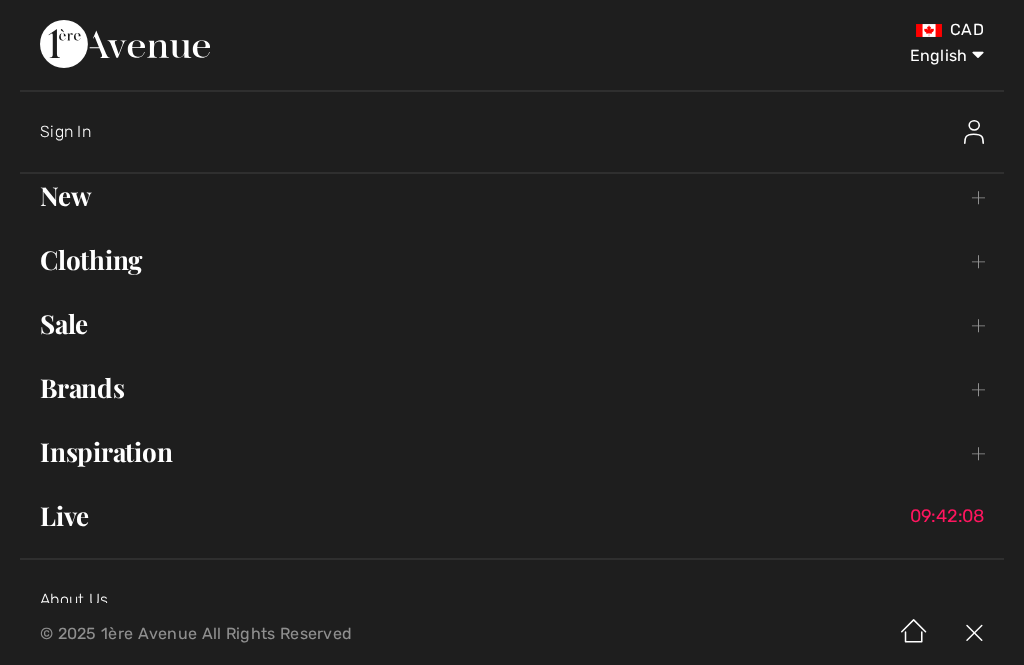 click on "English Français" at bounding box center (932, 52) 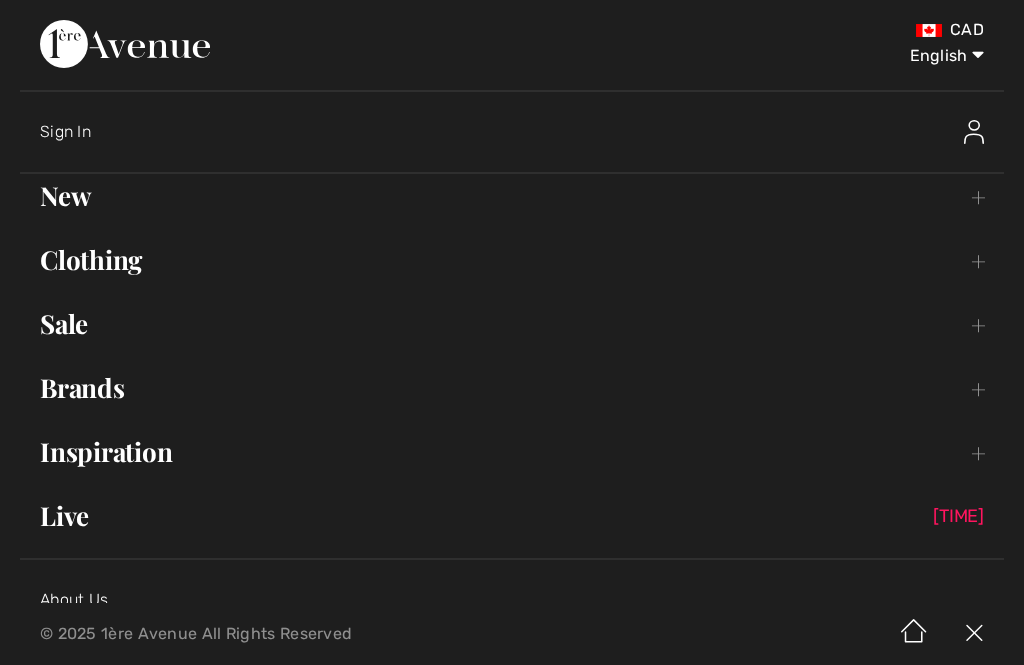 click on "English Français" at bounding box center [932, 52] 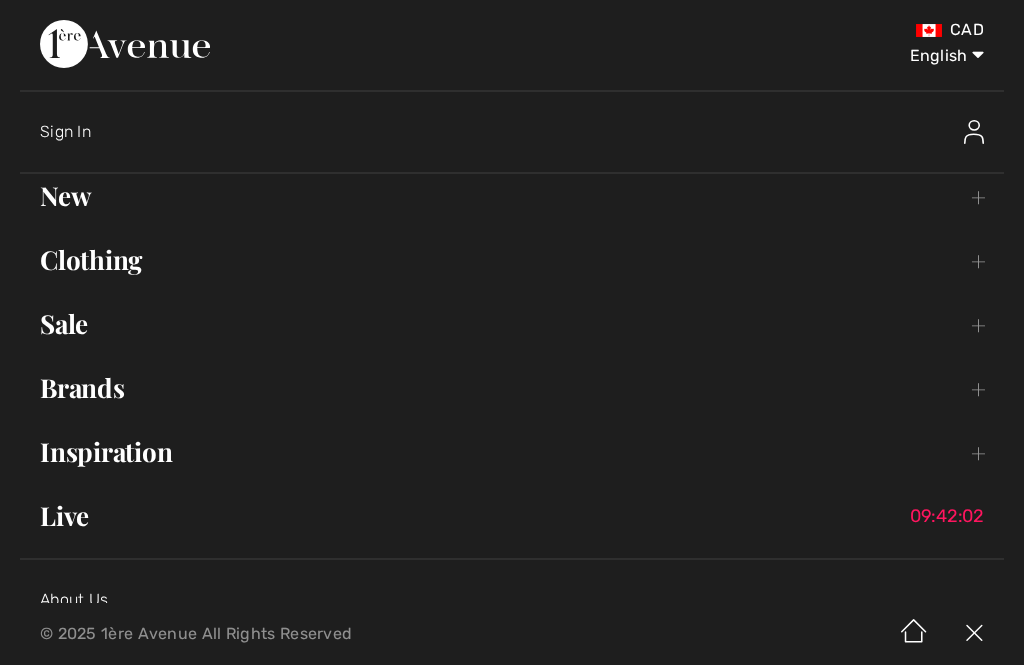 click on "English Français" at bounding box center [932, 52] 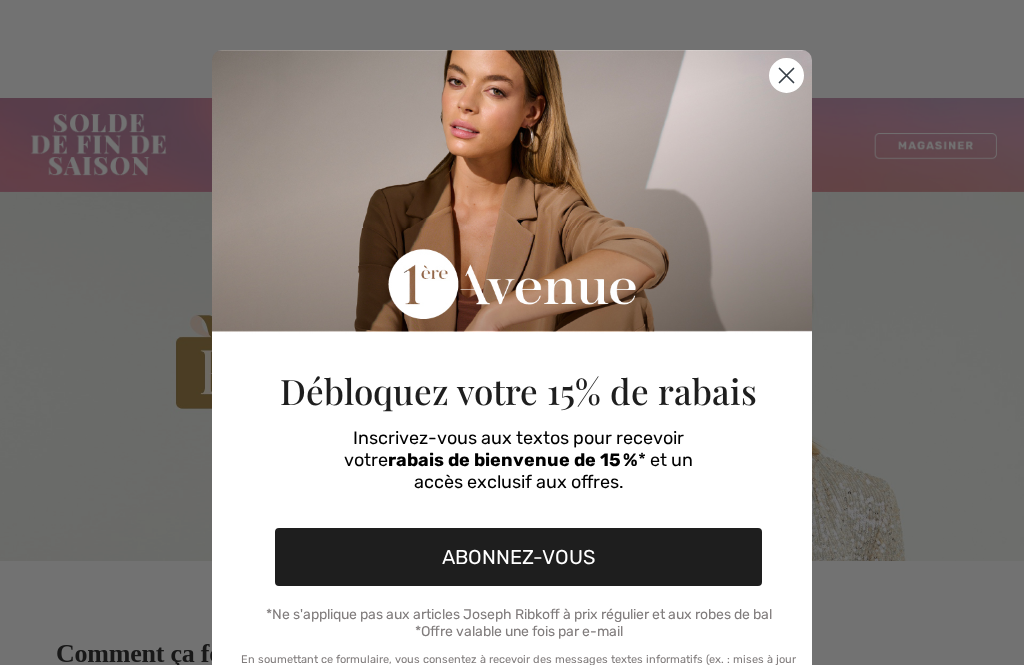 scroll, scrollTop: 486, scrollLeft: 0, axis: vertical 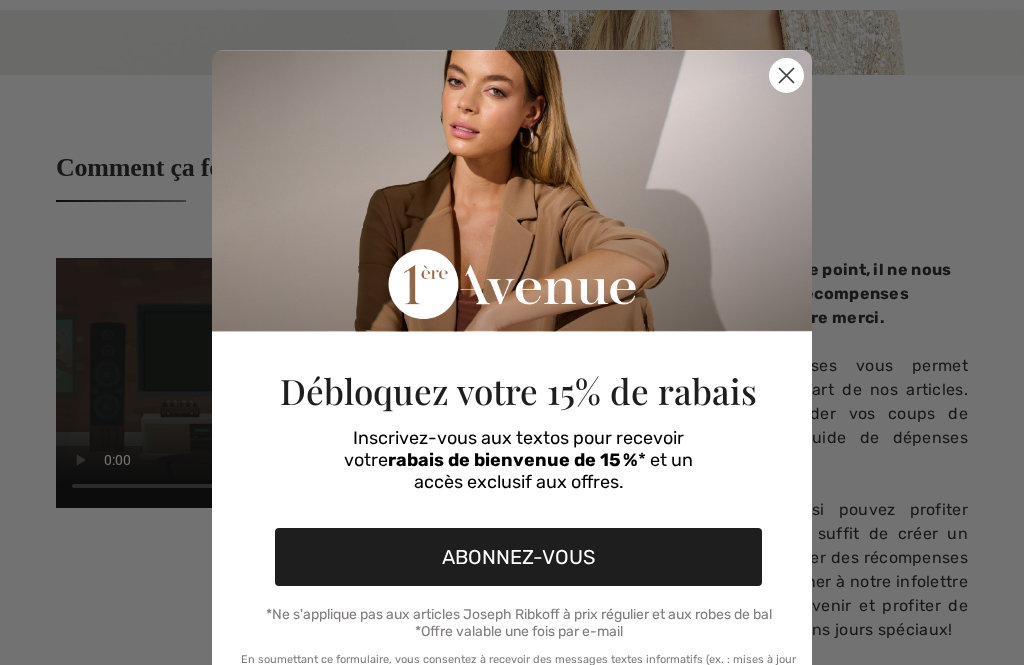 checkbox on "true" 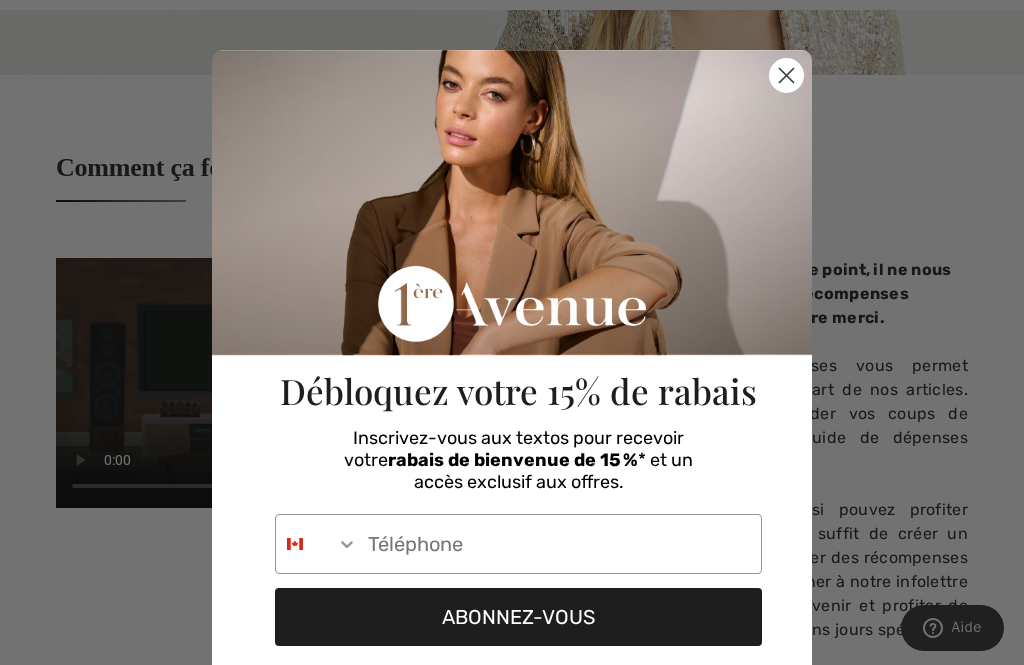 scroll, scrollTop: 0, scrollLeft: 0, axis: both 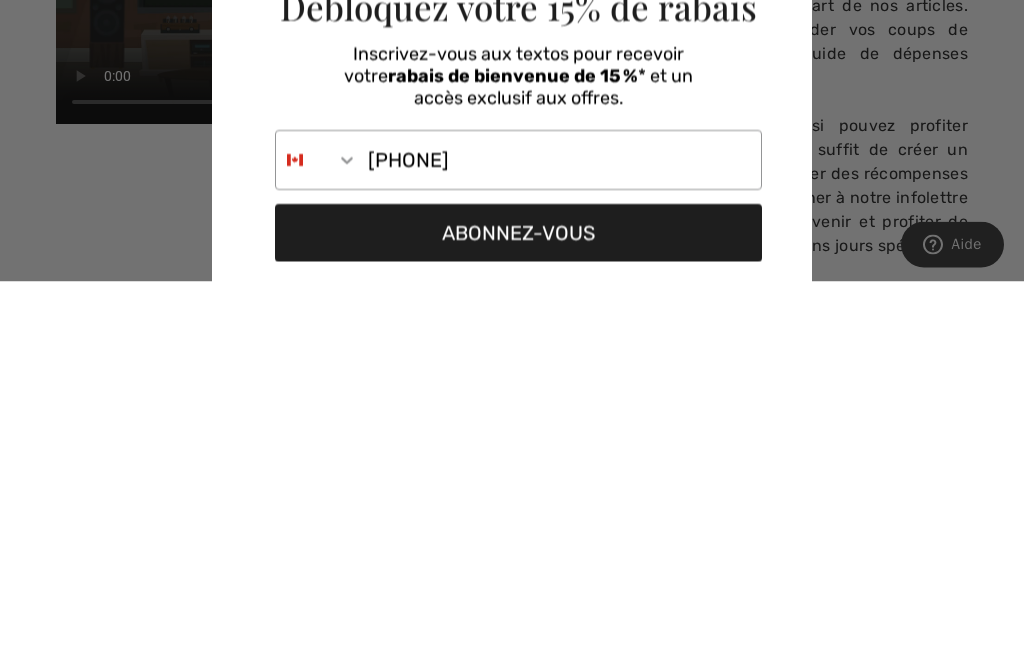 type on "579-525-8074" 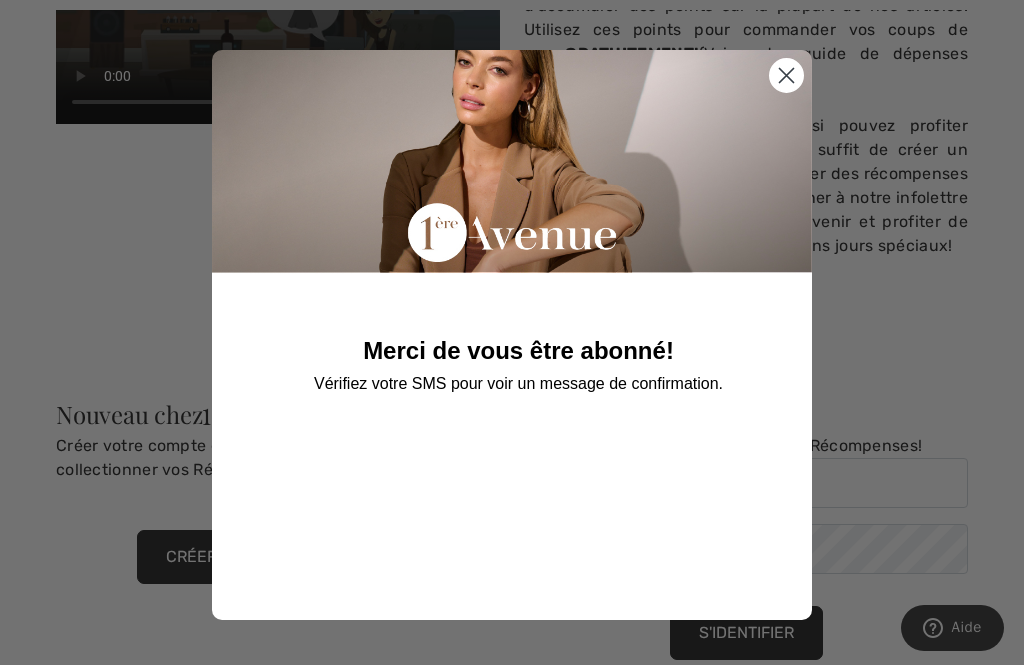 click 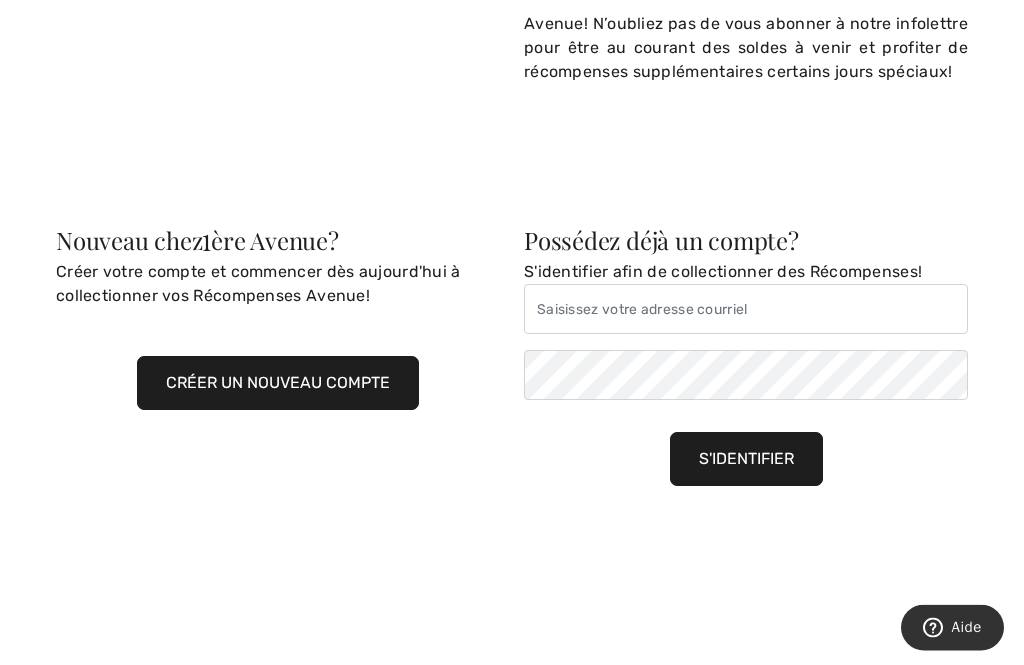 scroll, scrollTop: 1044, scrollLeft: 0, axis: vertical 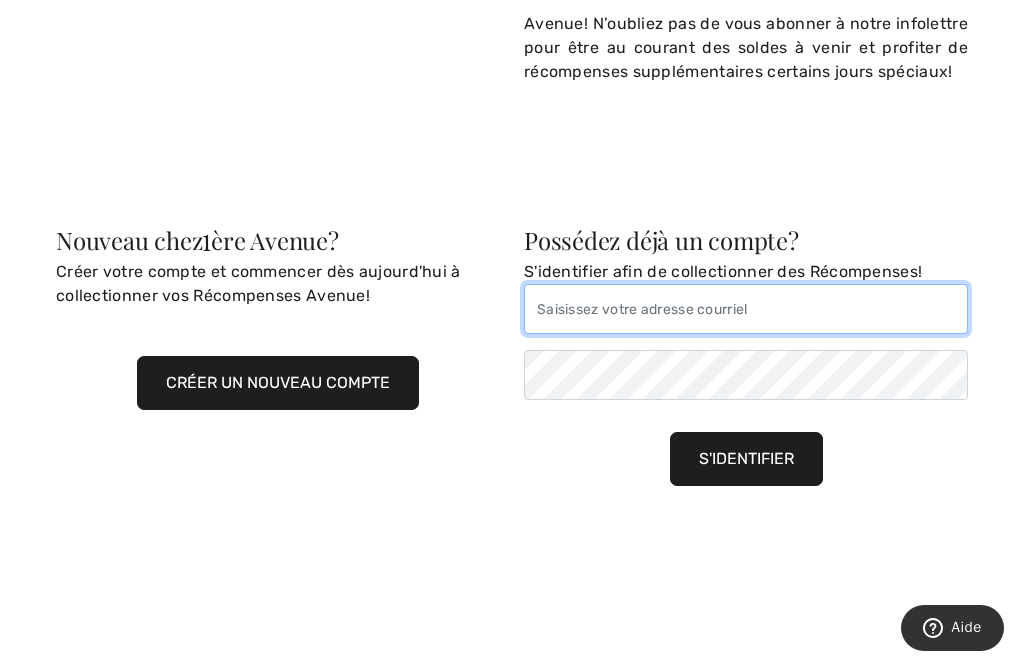 click at bounding box center [746, 309] 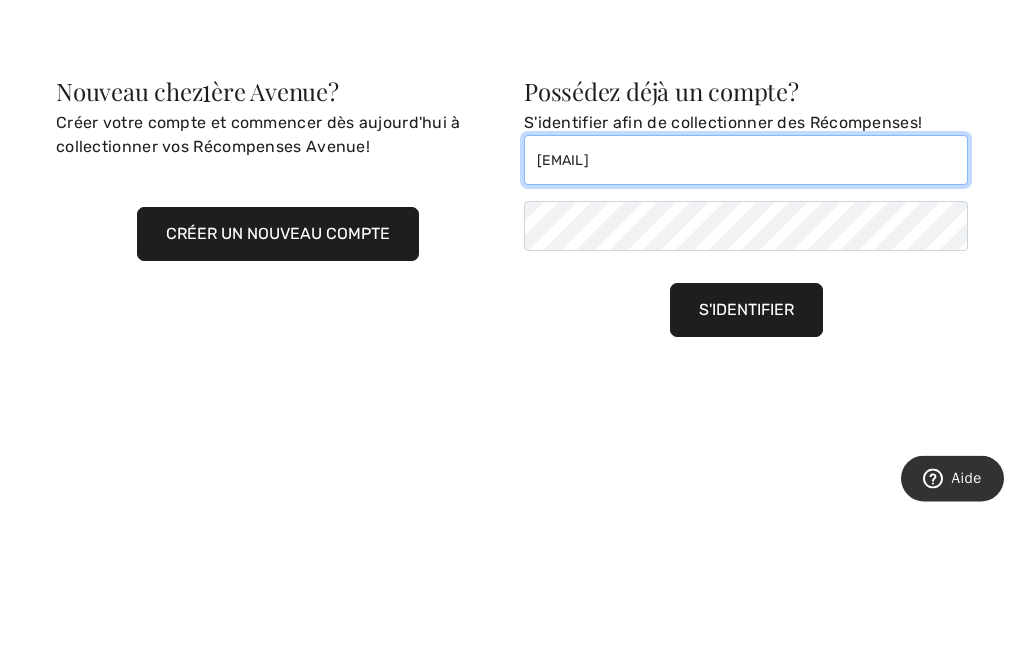 type on "benblais@sympatico.ca" 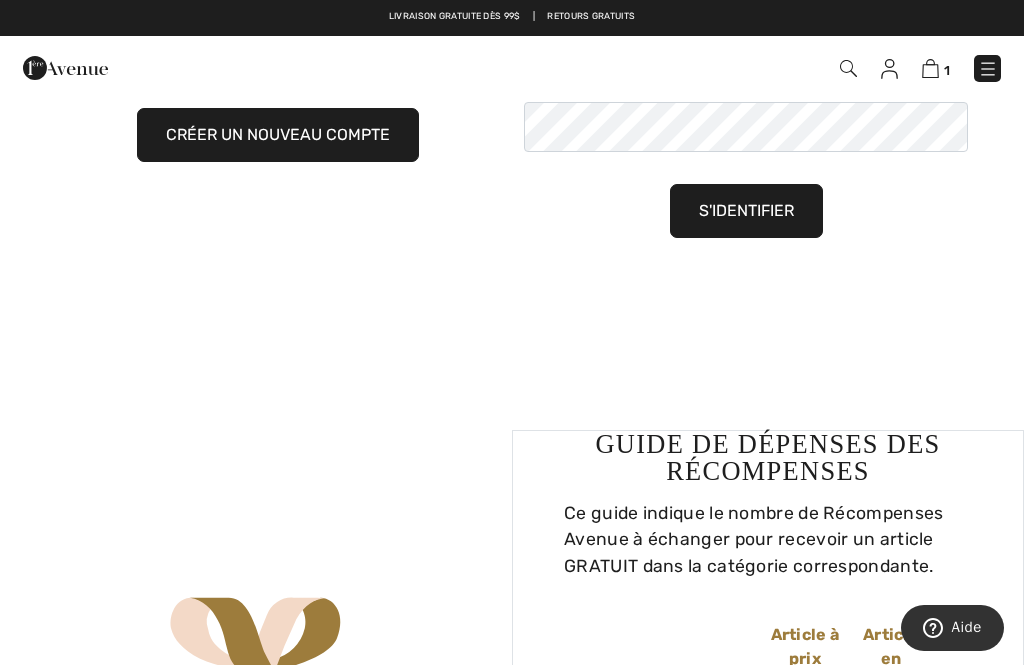 scroll, scrollTop: 1290, scrollLeft: 0, axis: vertical 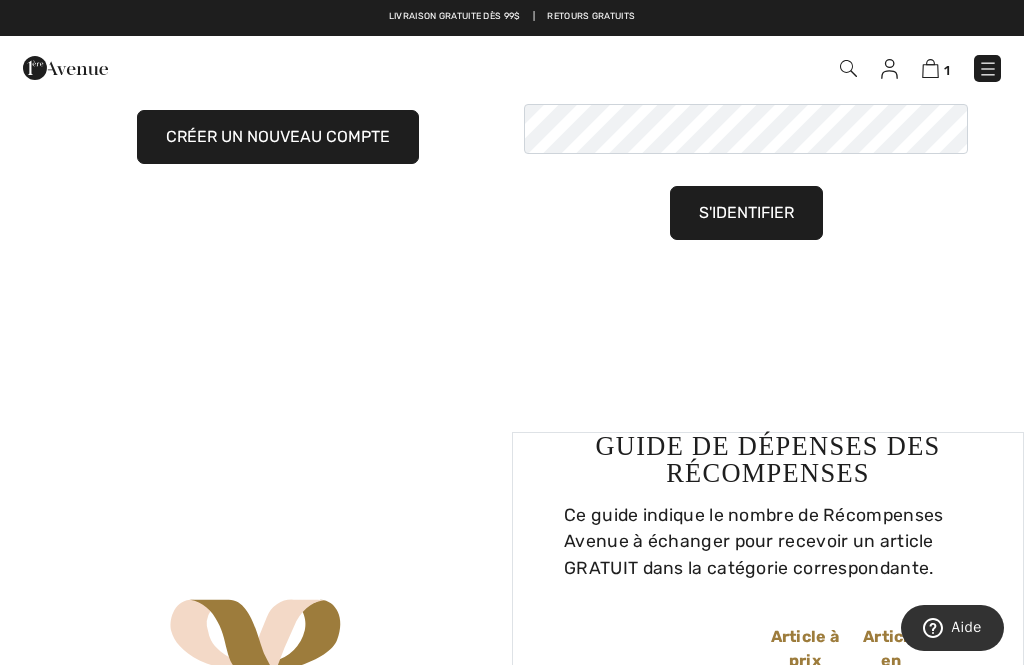 click on "S'identifier" at bounding box center (746, 213) 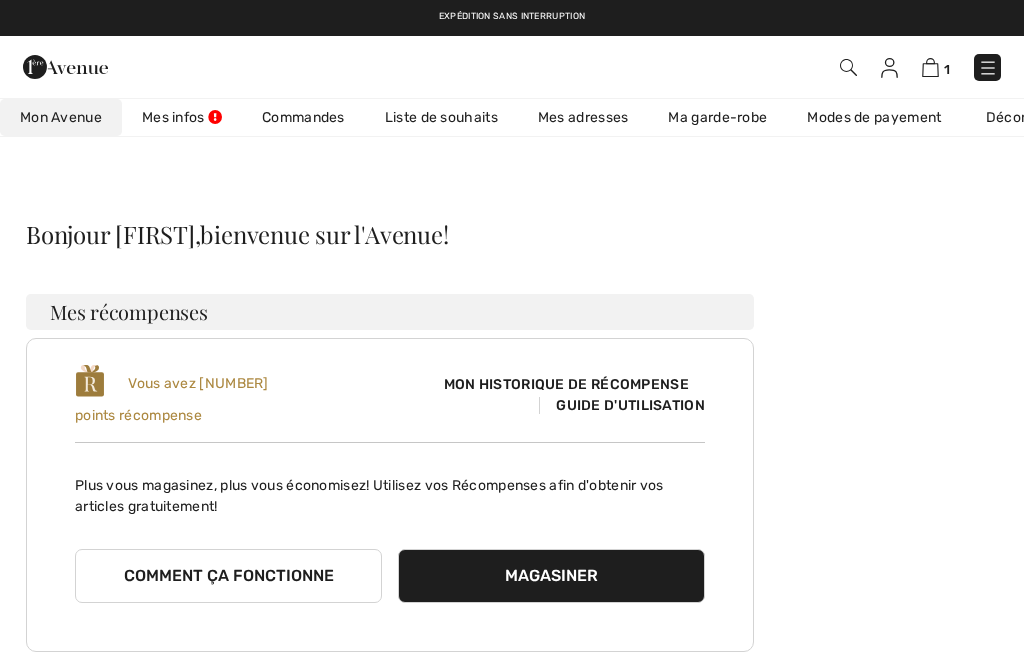 scroll, scrollTop: 0, scrollLeft: 0, axis: both 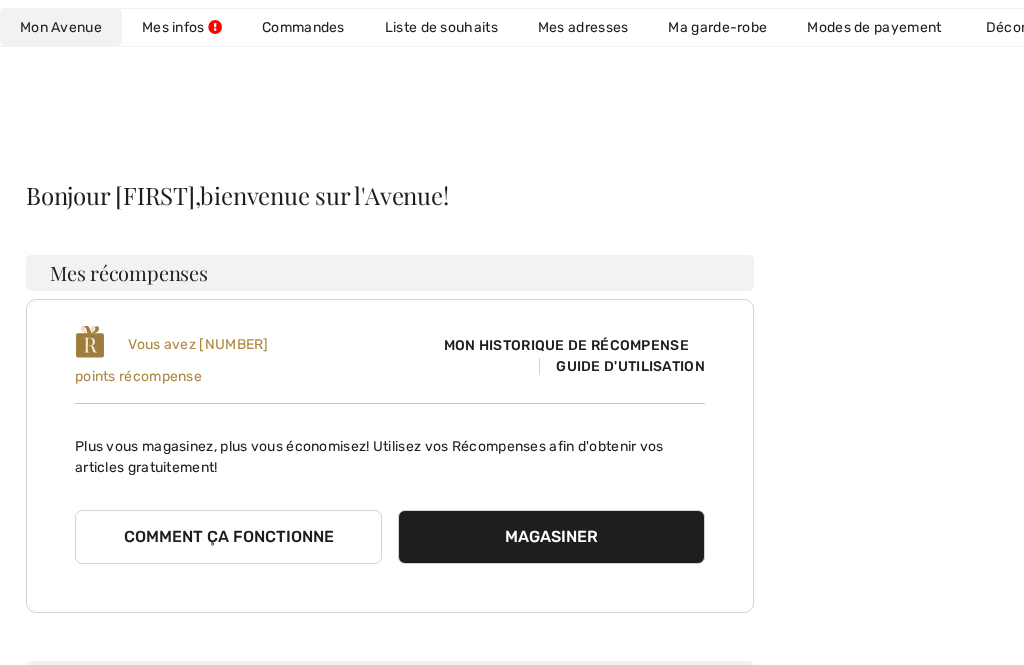 click on "Magasiner" at bounding box center [551, 537] 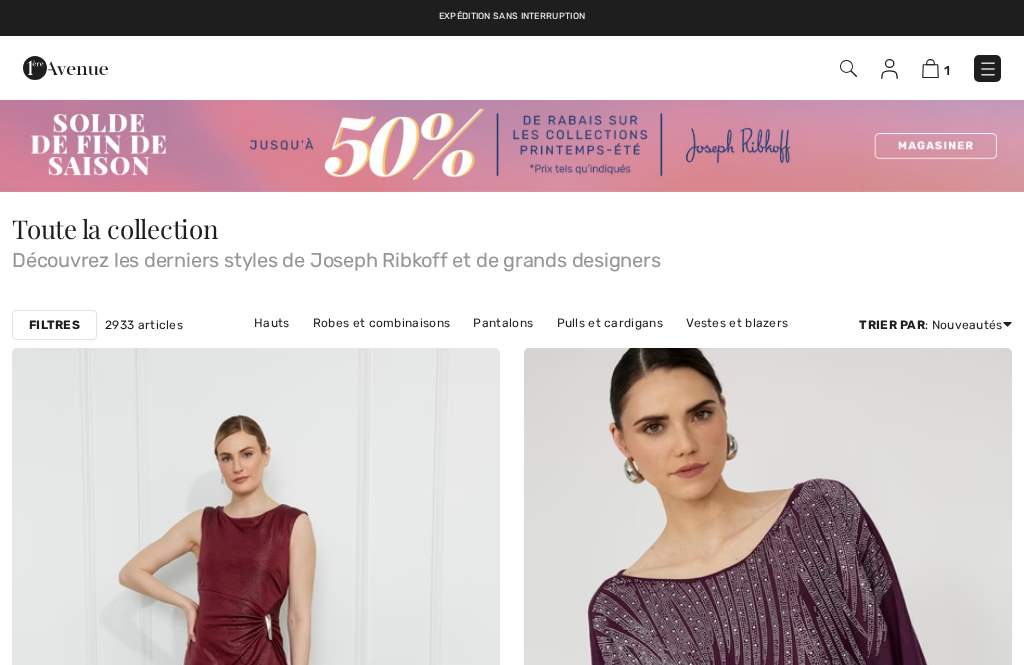 checkbox on "true" 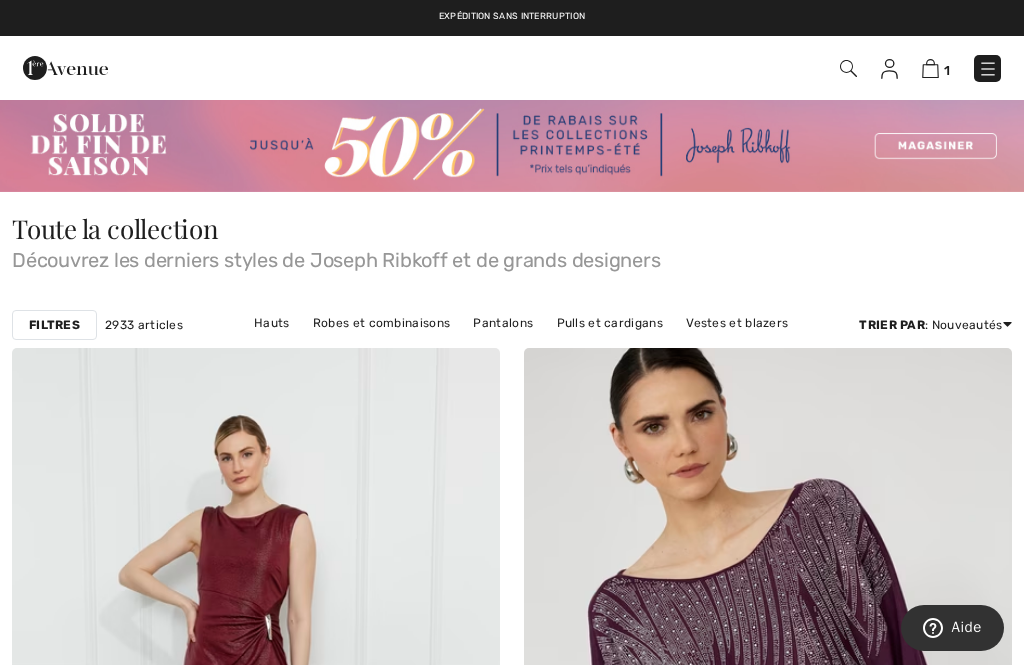 scroll, scrollTop: 0, scrollLeft: 0, axis: both 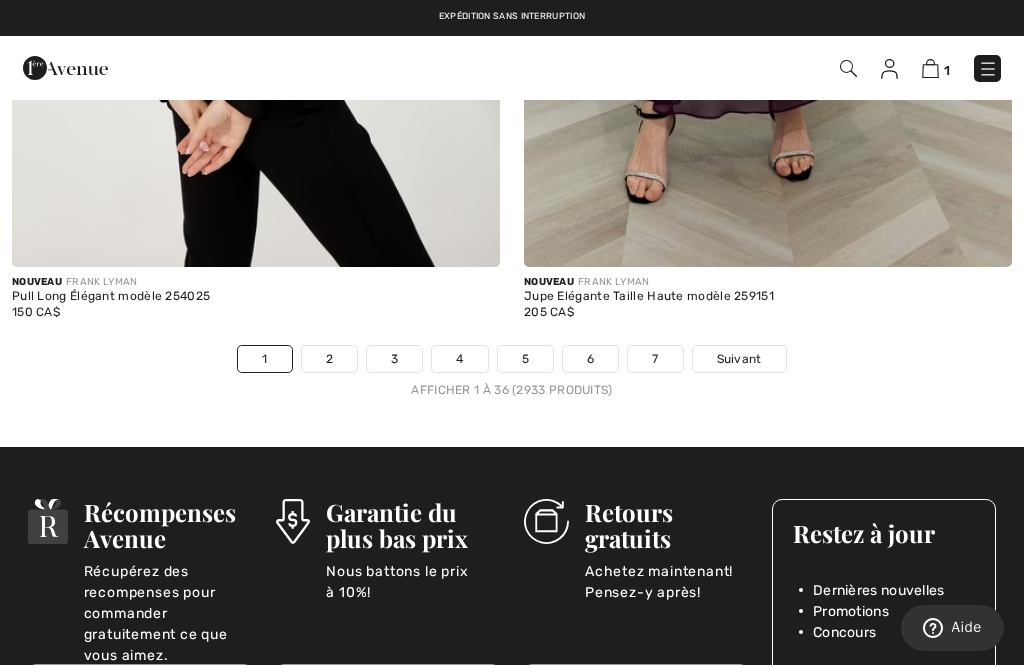 click on "2" at bounding box center (329, 359) 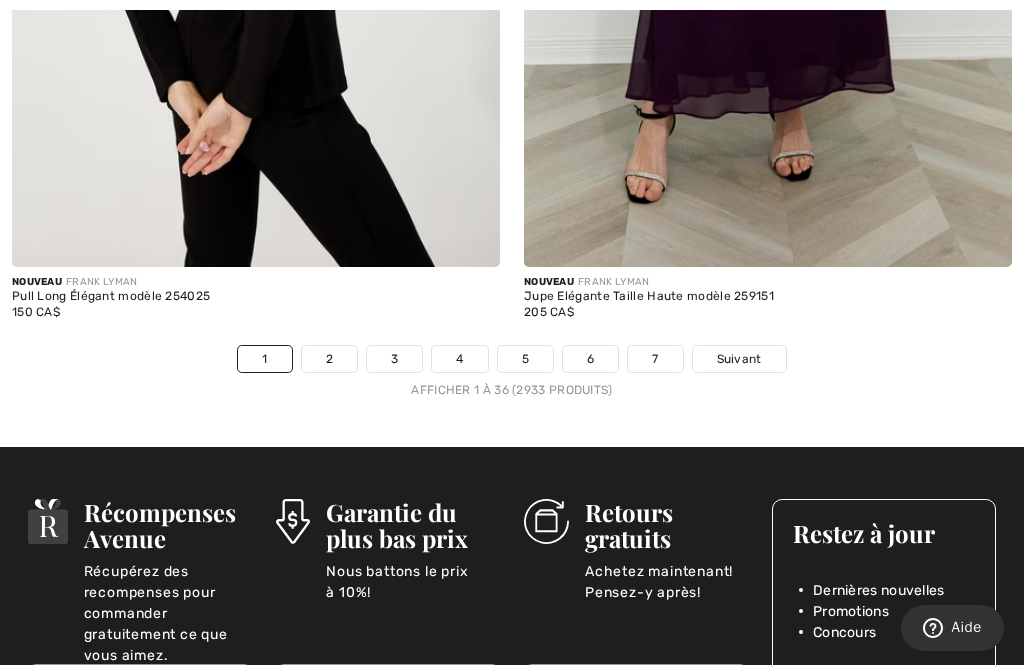 scroll, scrollTop: 15250, scrollLeft: 0, axis: vertical 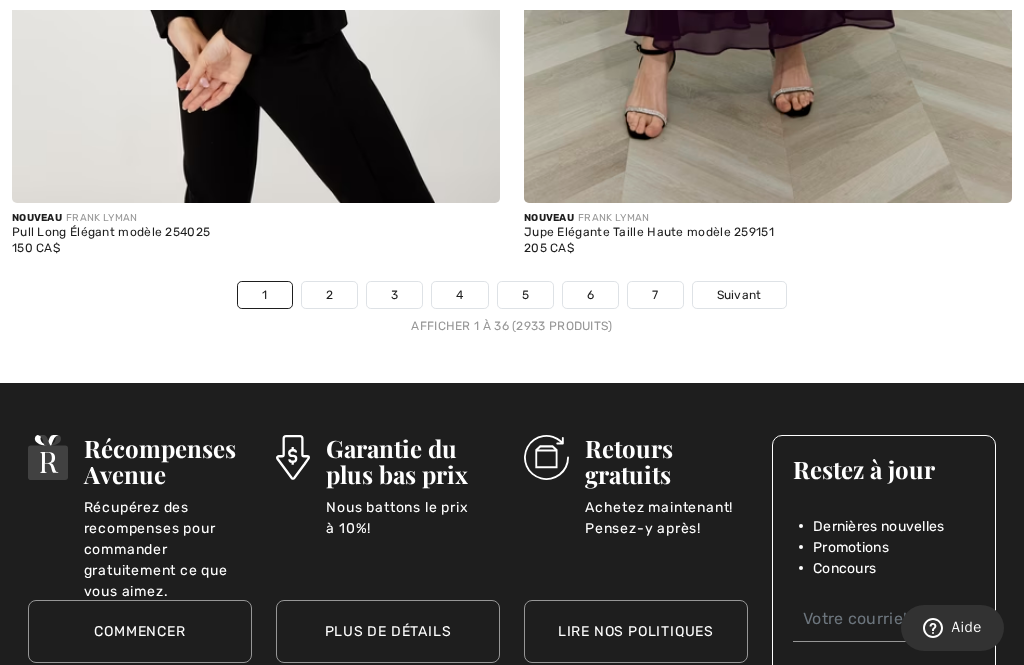 click on "2" at bounding box center (329, 295) 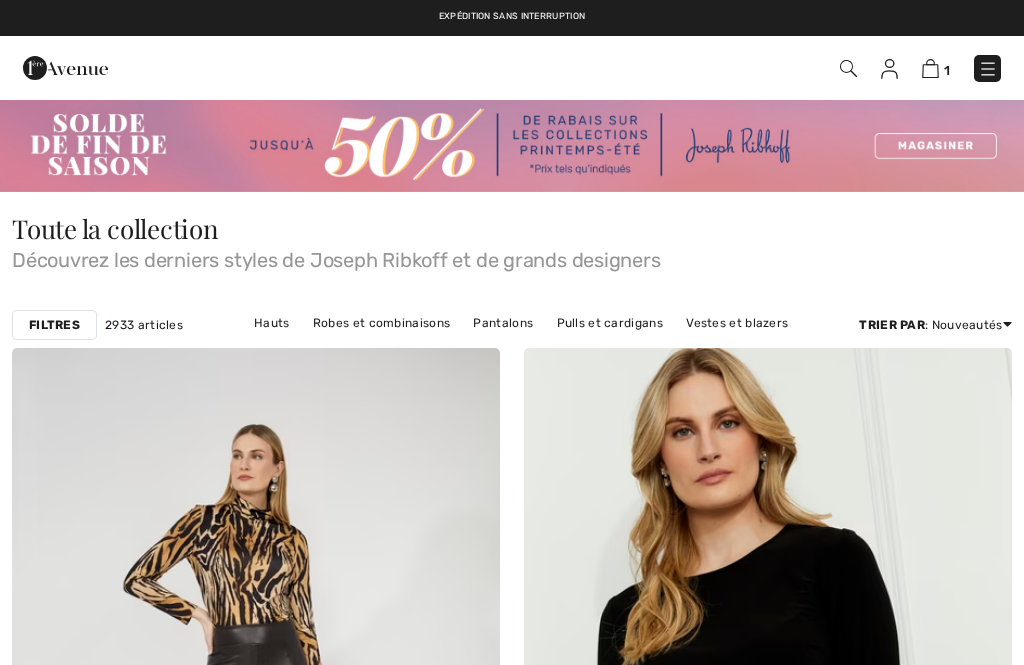scroll, scrollTop: 0, scrollLeft: 0, axis: both 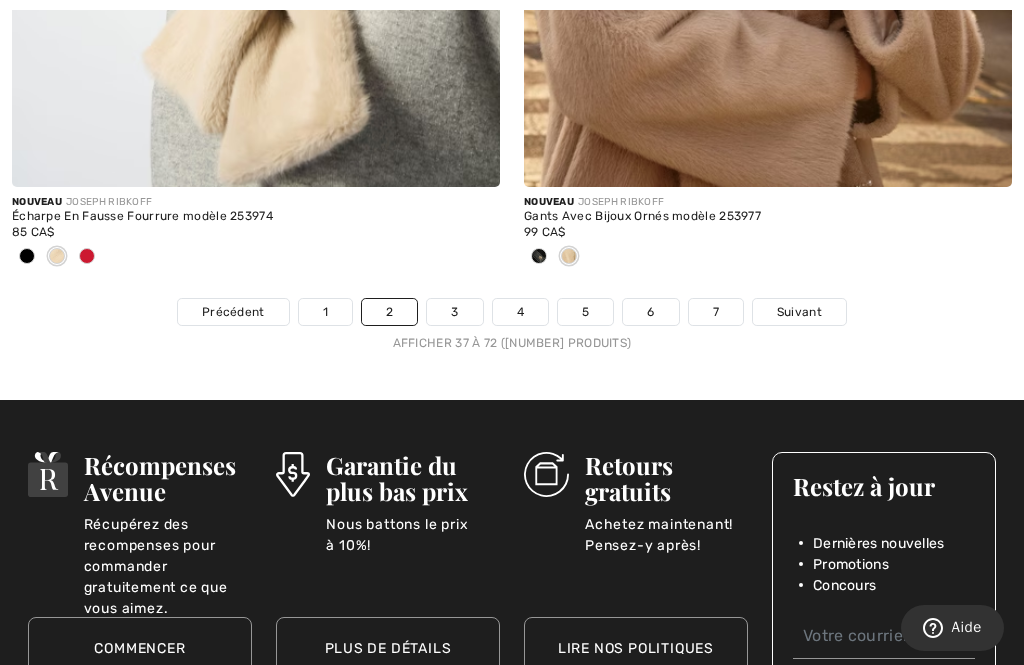 click on "Suivant" at bounding box center [799, 312] 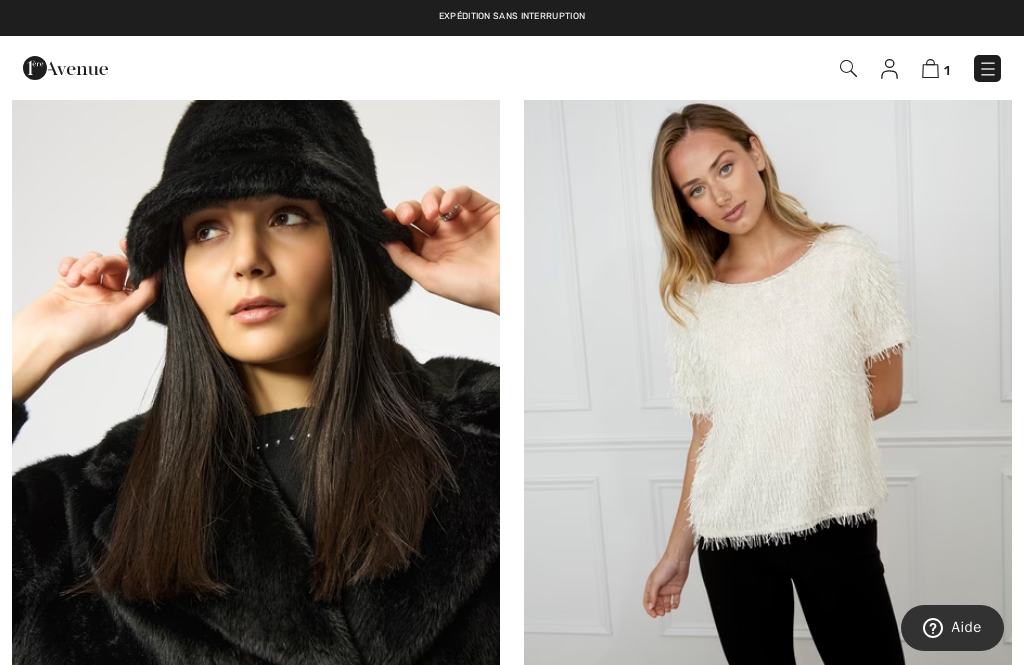 scroll, scrollTop: 444, scrollLeft: 0, axis: vertical 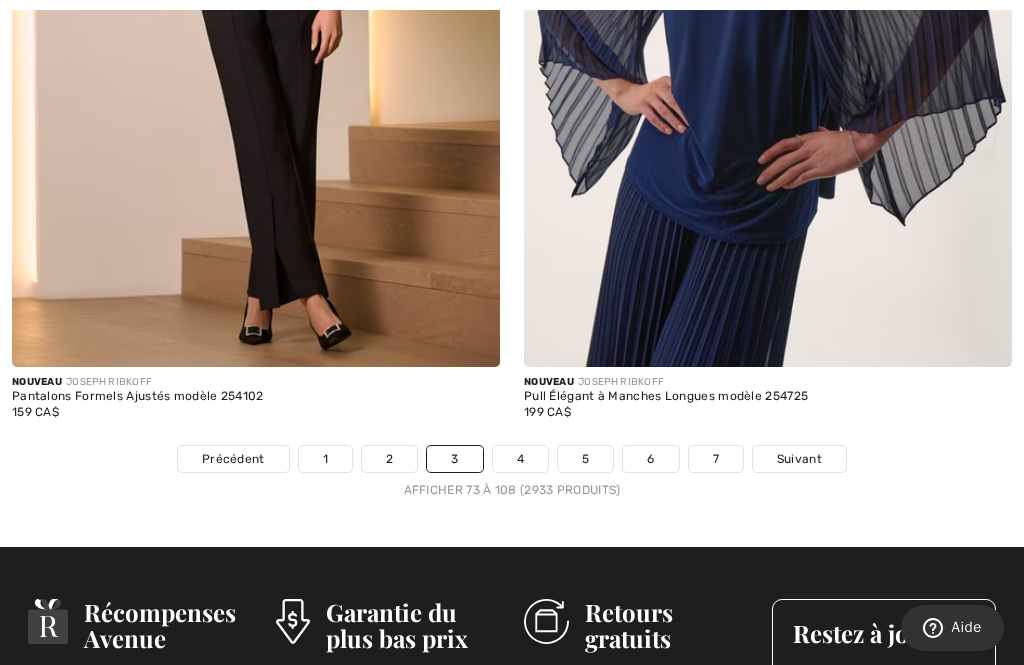 click on "Suivant" at bounding box center (799, 459) 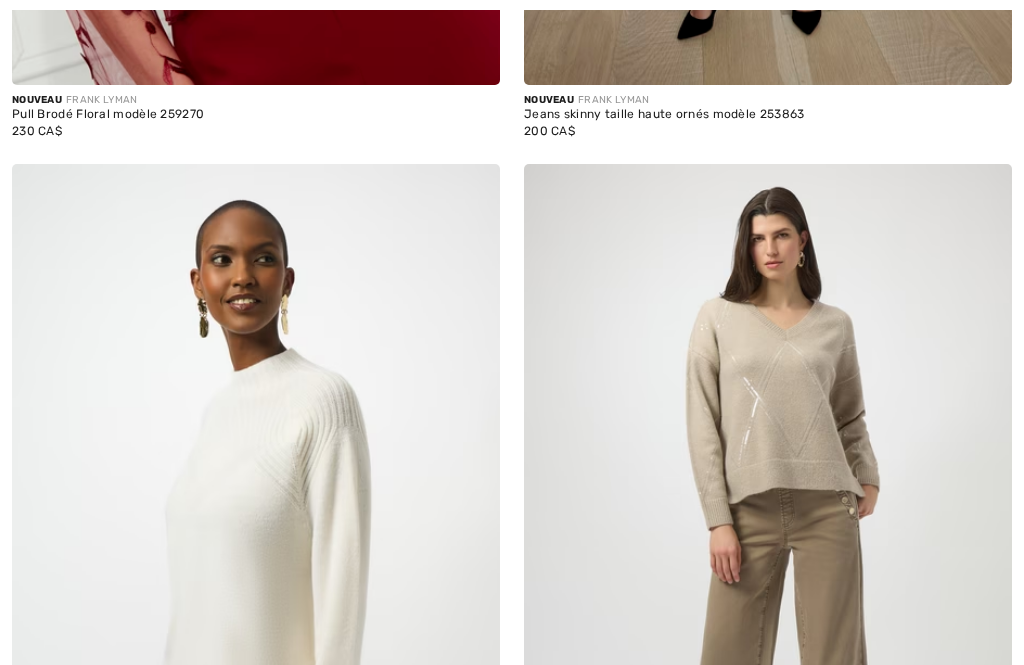checkbox on "true" 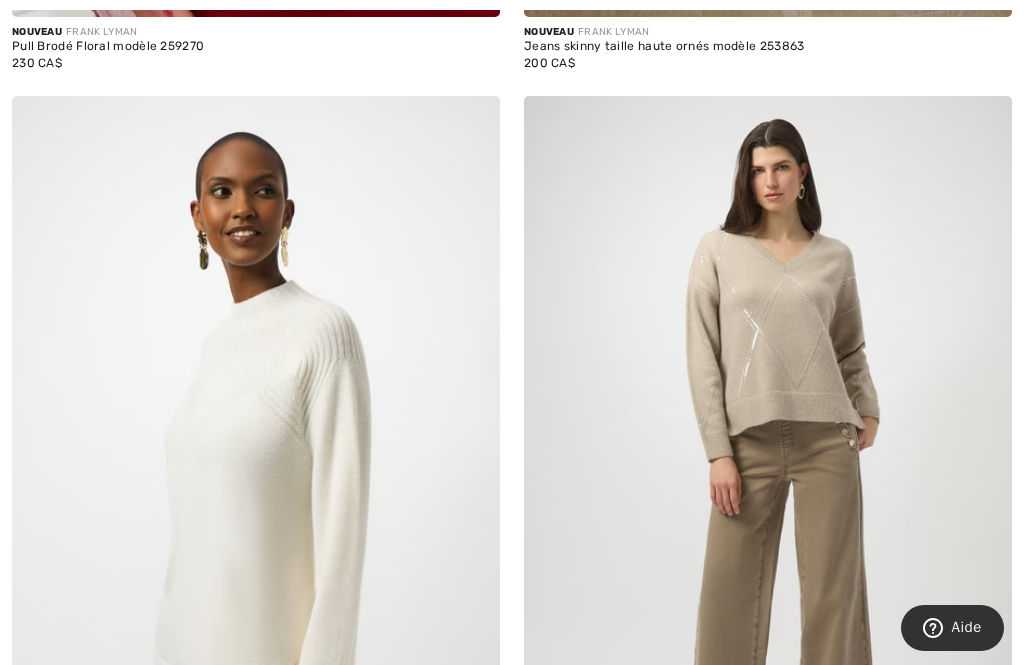 scroll, scrollTop: 0, scrollLeft: 0, axis: both 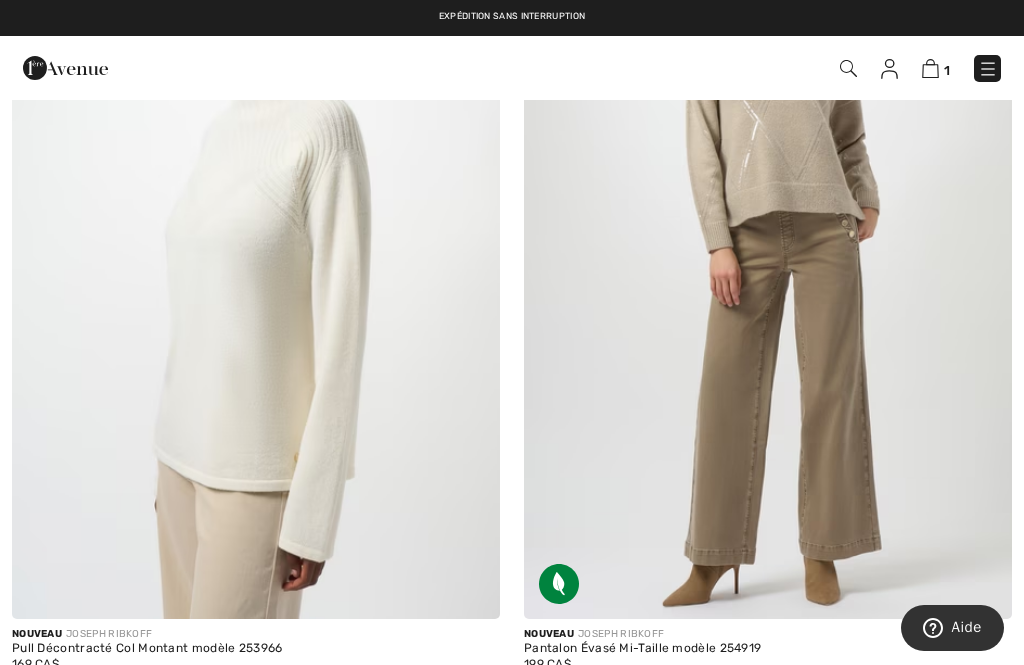 click at bounding box center [768, 253] 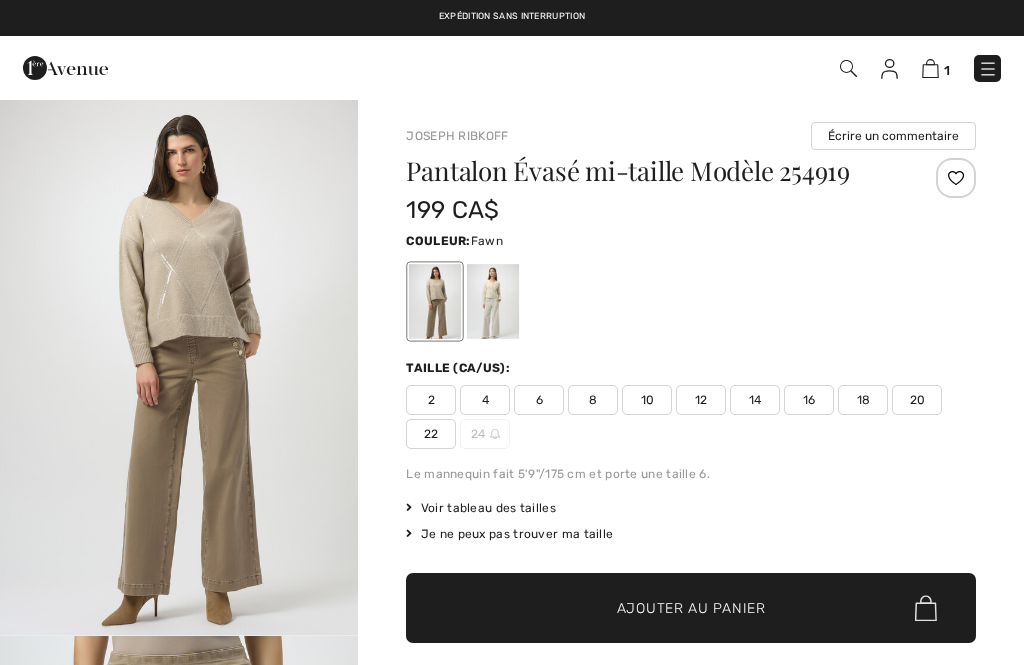 checkbox on "true" 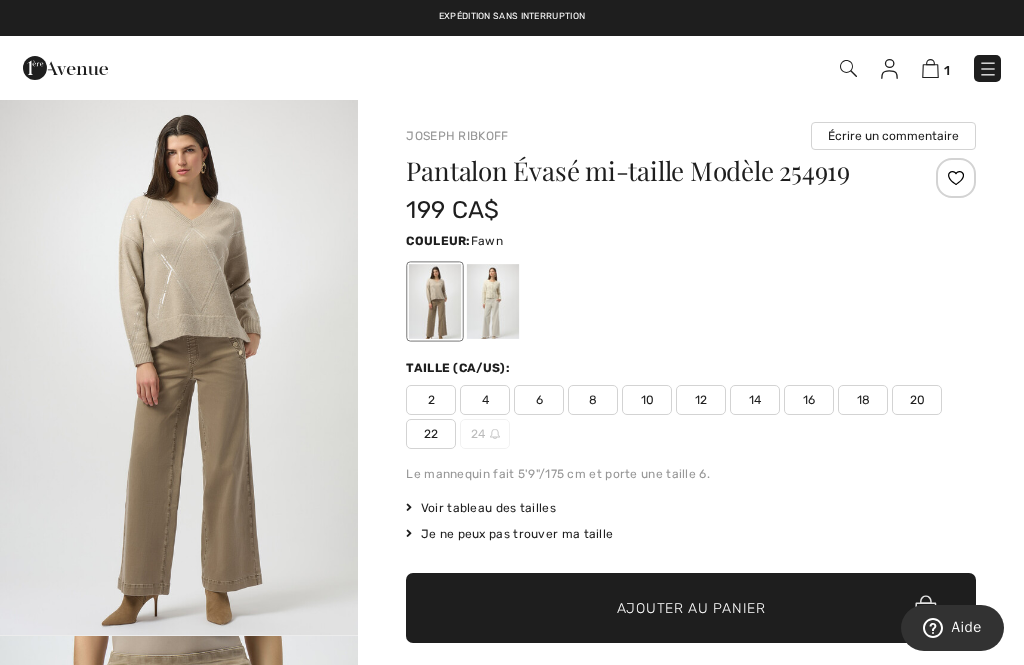 scroll, scrollTop: 0, scrollLeft: 0, axis: both 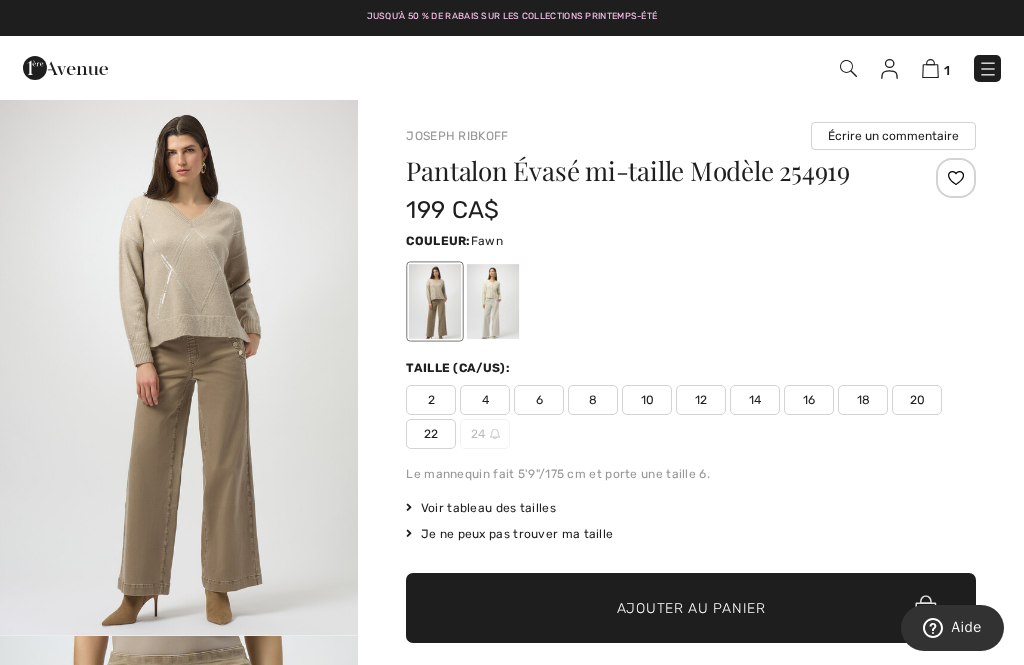 click at bounding box center [493, 301] 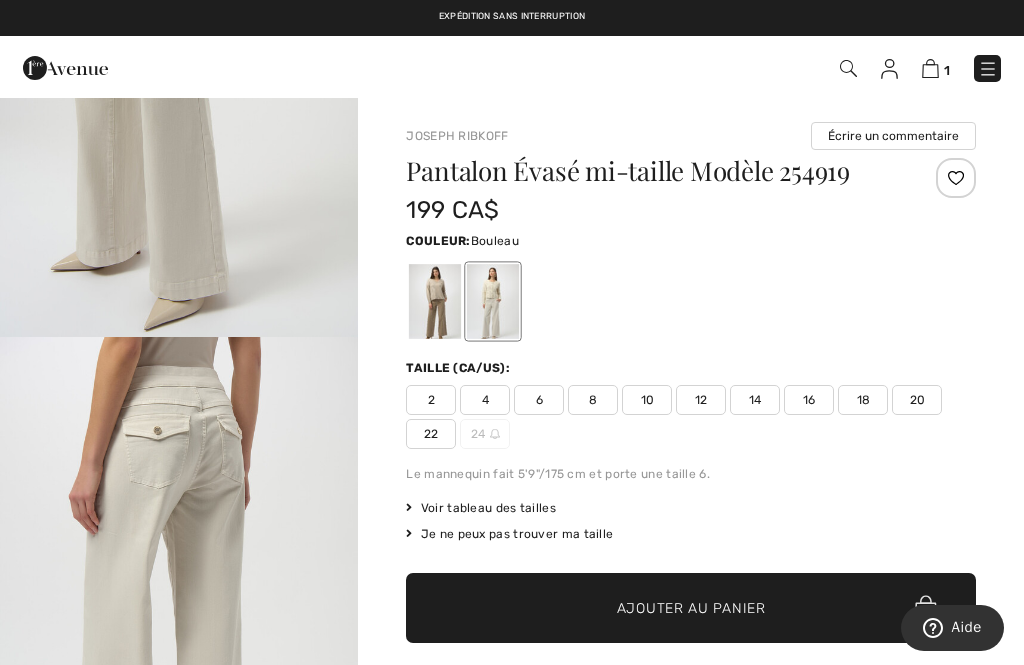 scroll, scrollTop: 836, scrollLeft: 0, axis: vertical 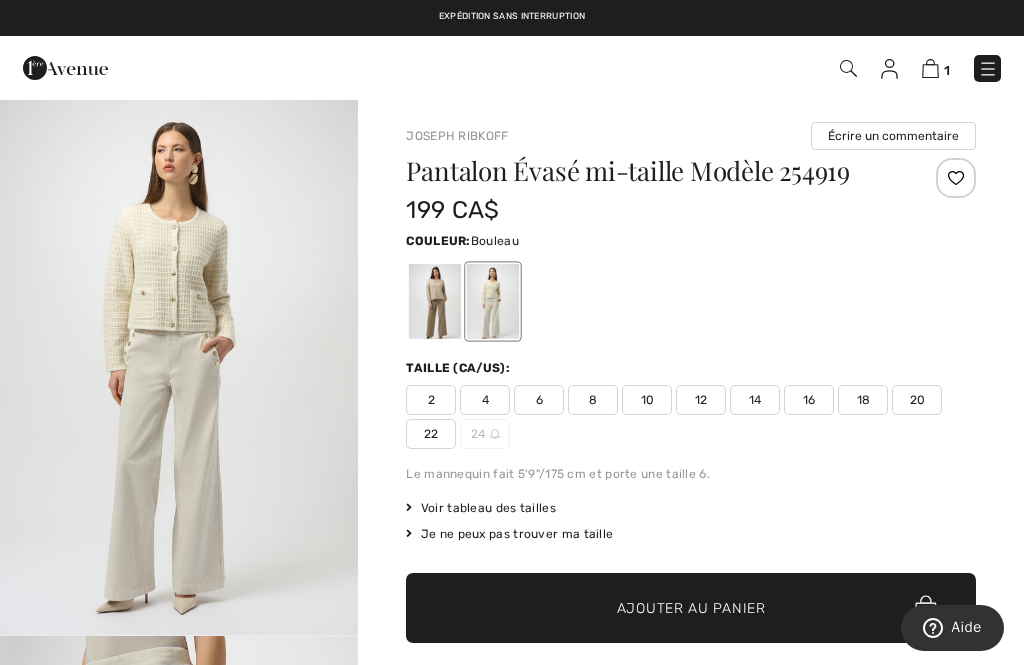 click on "10" at bounding box center [647, 400] 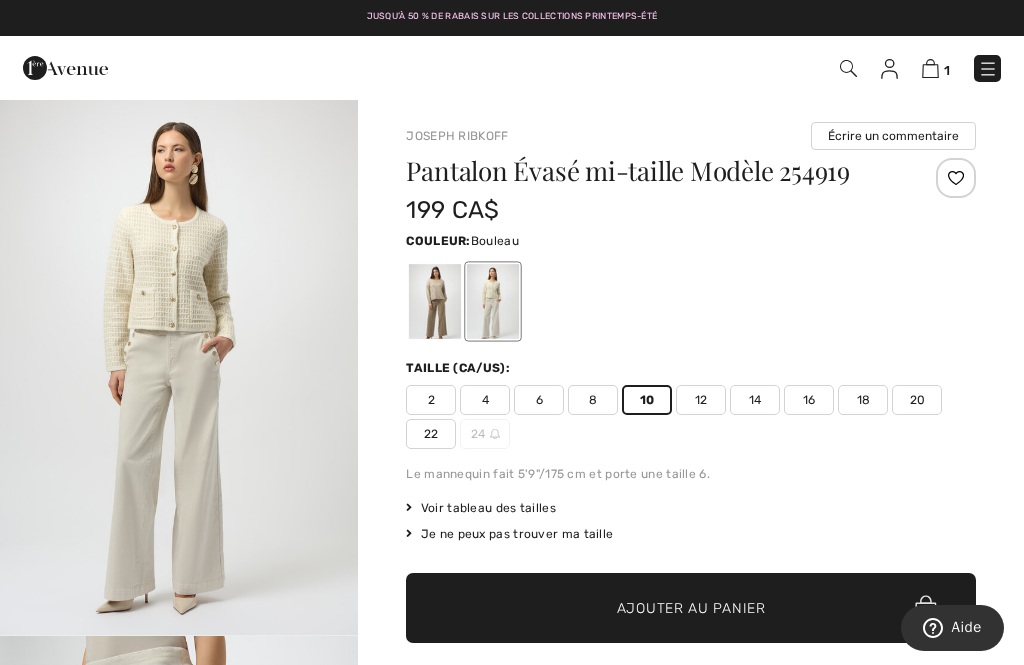 click at bounding box center [435, 301] 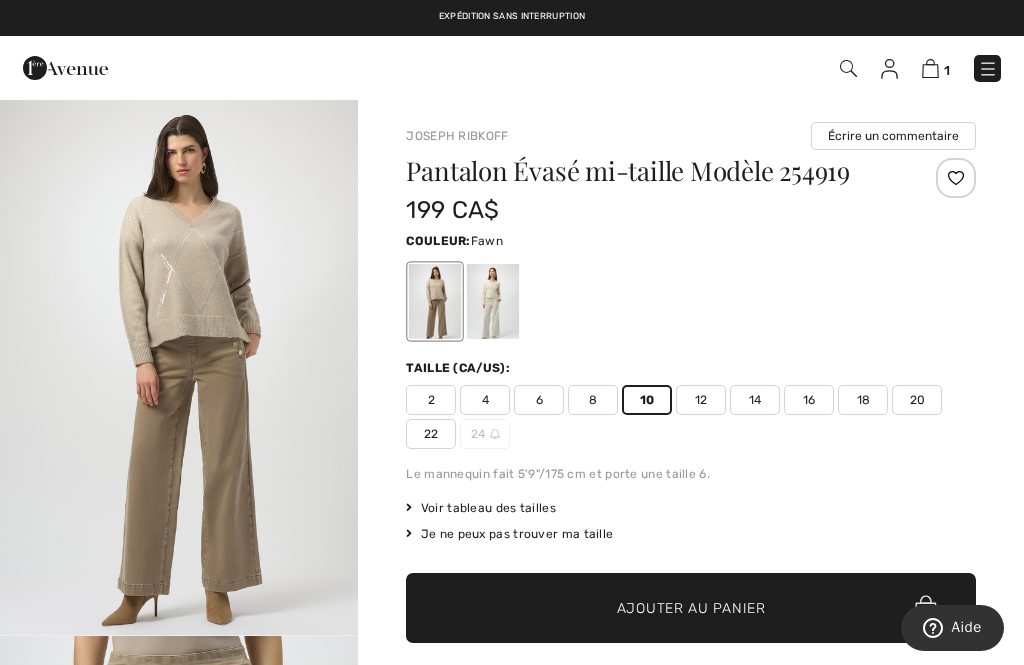 click on "Ajouter au panier" at bounding box center (691, 608) 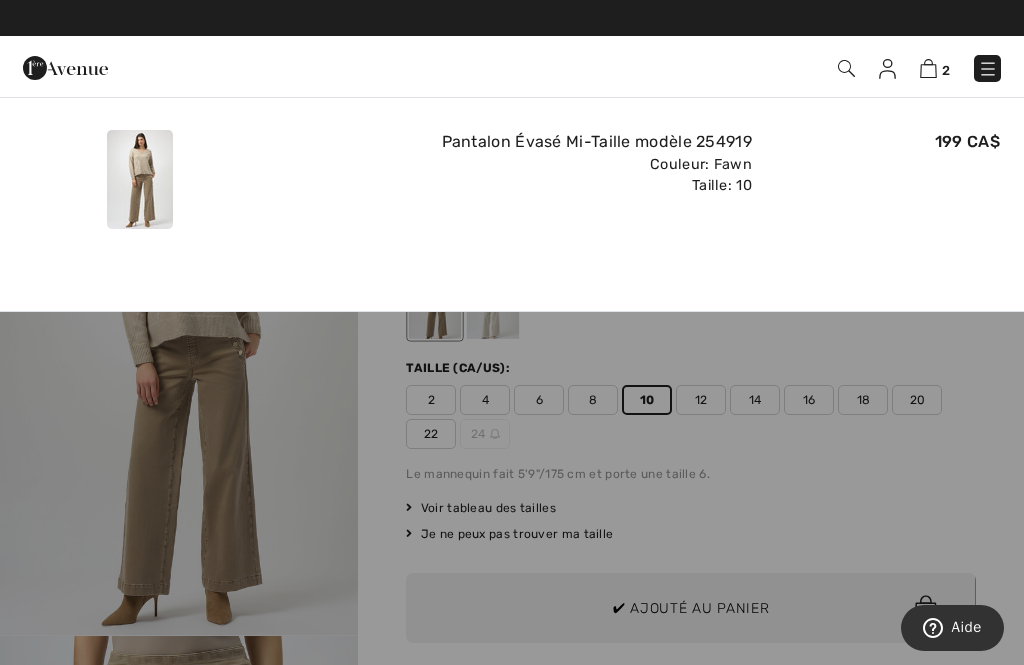 scroll, scrollTop: 0, scrollLeft: 0, axis: both 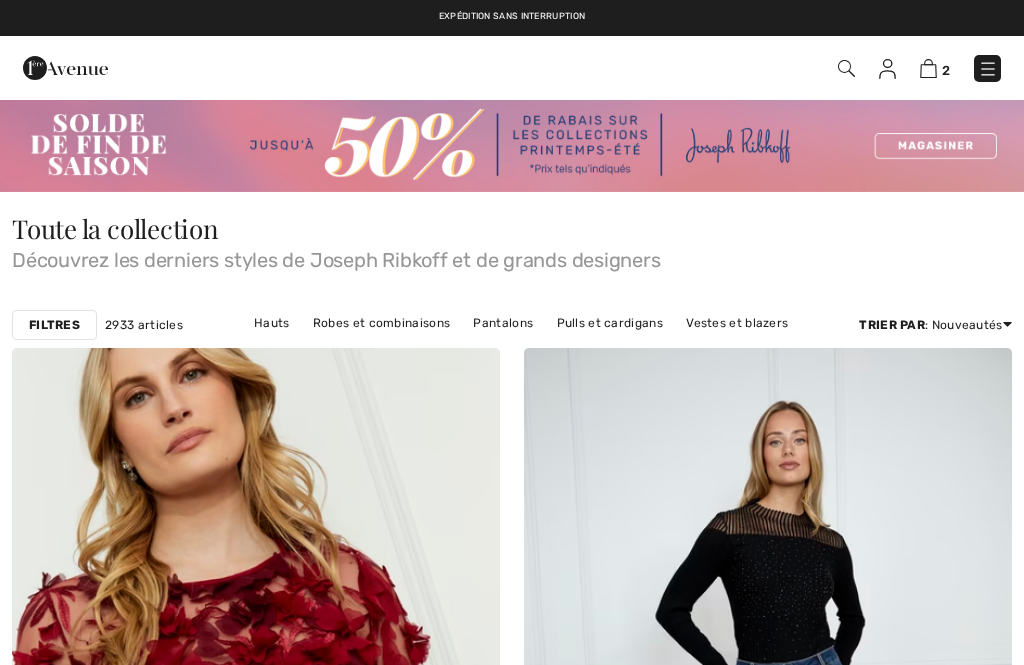 checkbox on "true" 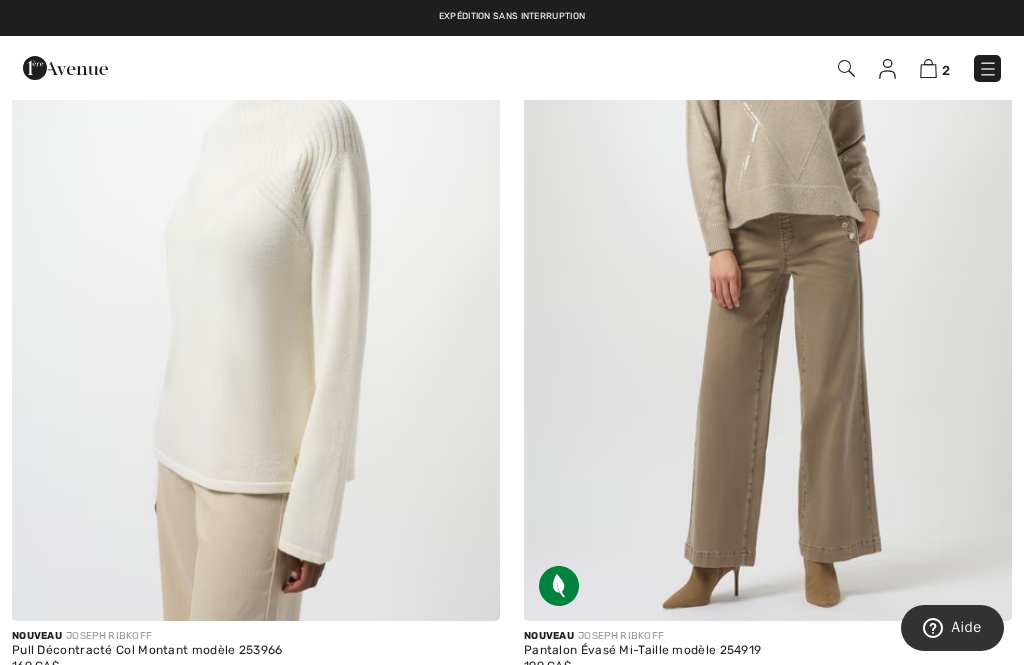 scroll, scrollTop: 0, scrollLeft: 0, axis: both 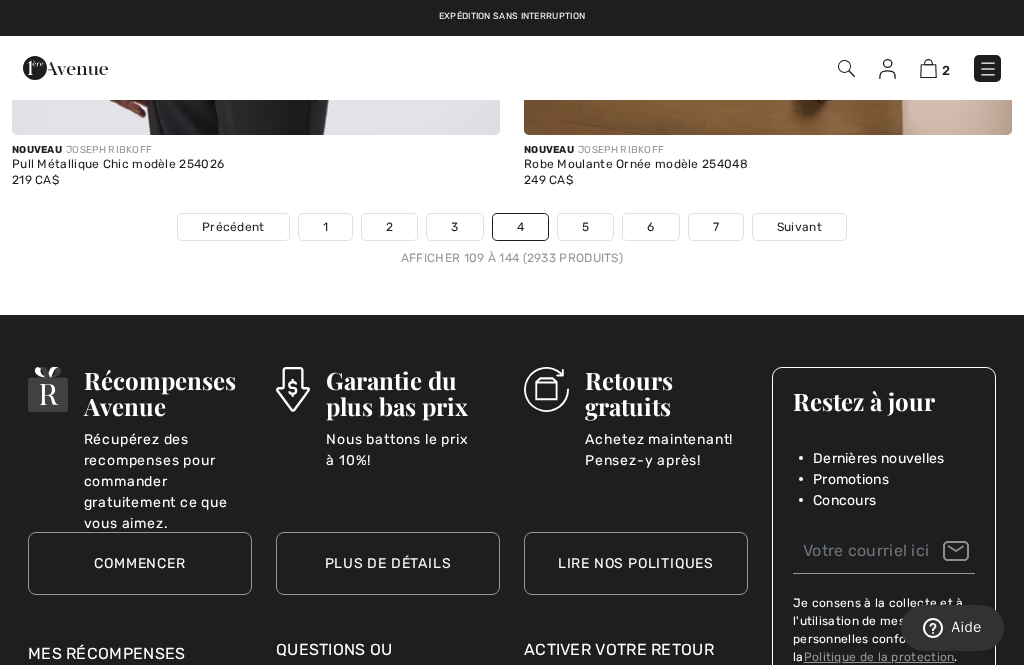 click on "Nouveau JOSEPH RIBKOFF
Robe Moulante Ornée modèle 254048
249 CA$" at bounding box center (768, 174) 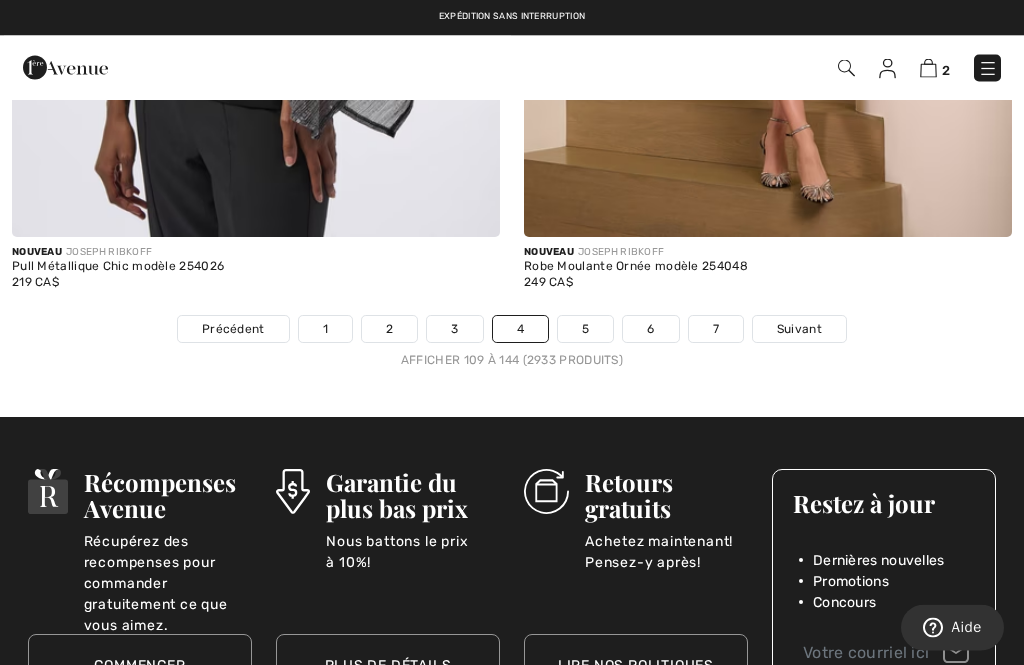 scroll, scrollTop: 15216, scrollLeft: 0, axis: vertical 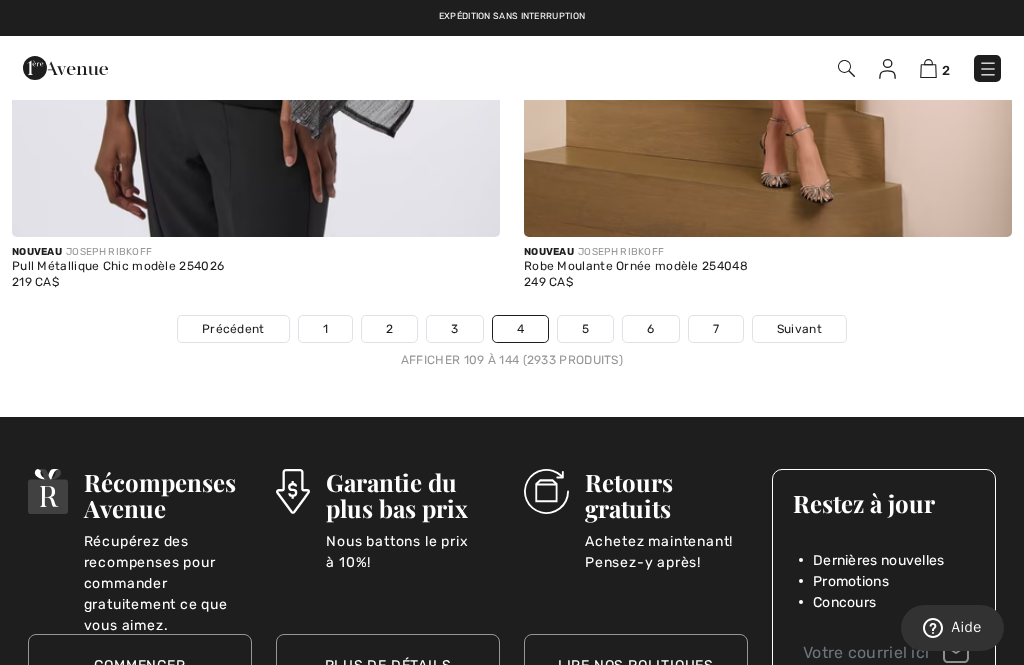 click on "Suivant" at bounding box center (799, 329) 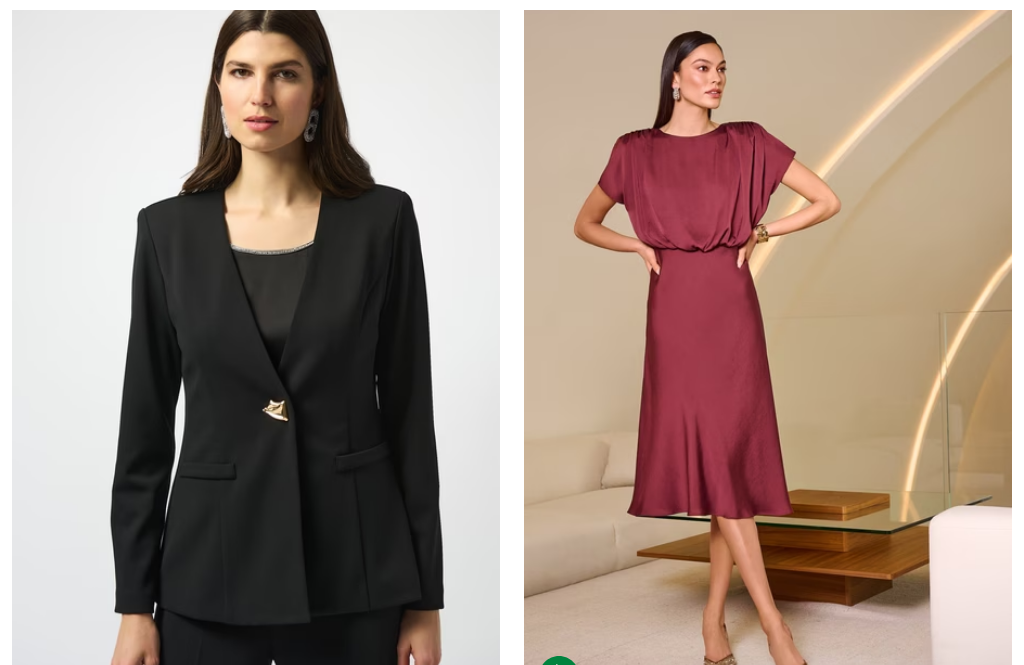 checkbox on "true" 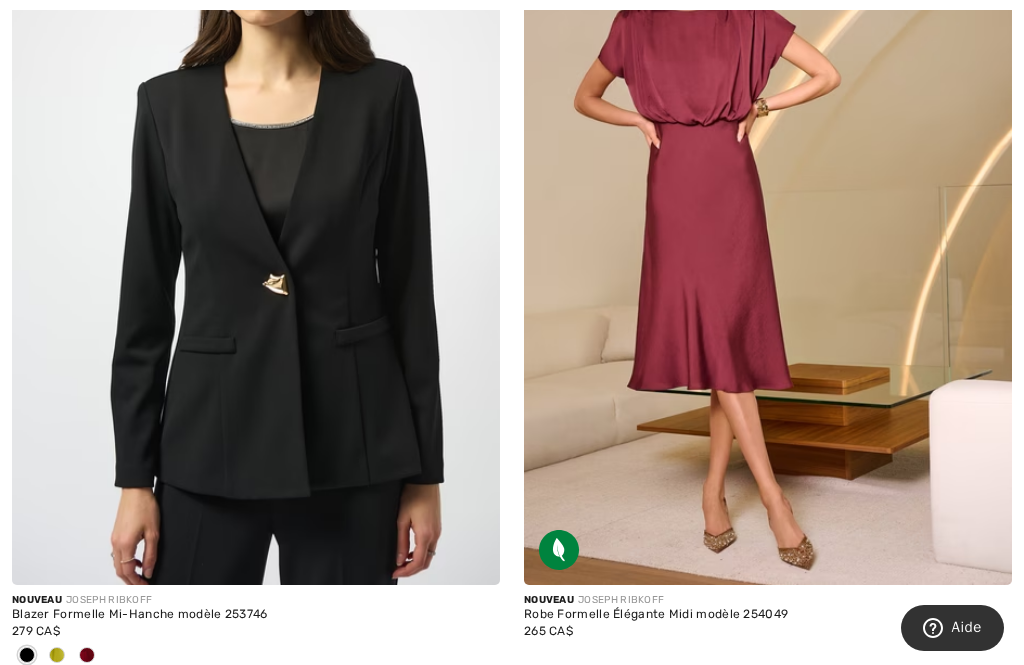 scroll, scrollTop: 635, scrollLeft: 0, axis: vertical 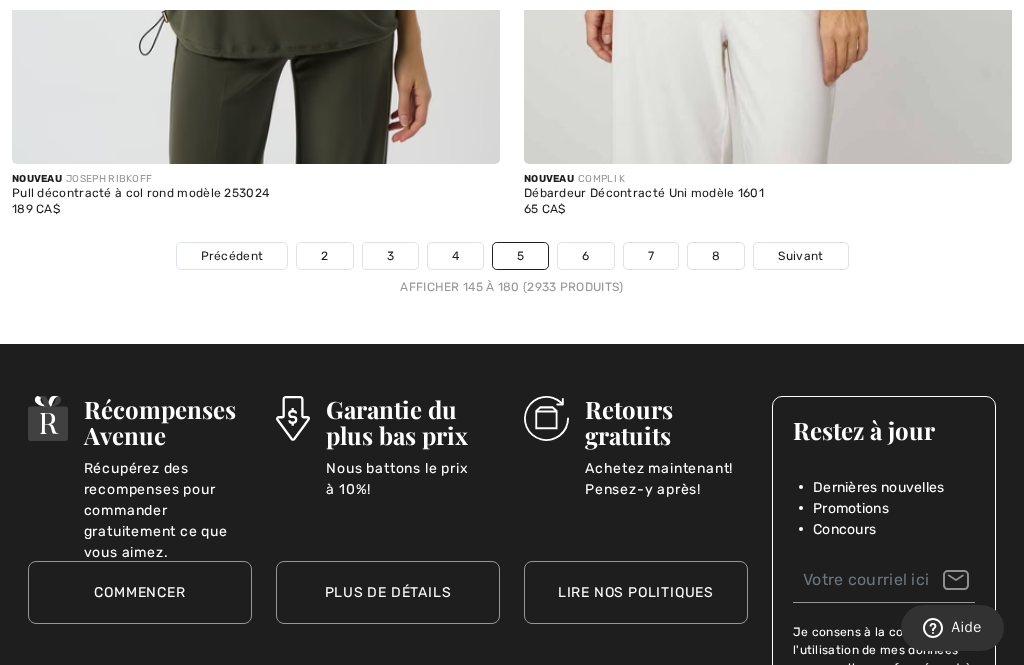 click on "Suivant" at bounding box center (800, 256) 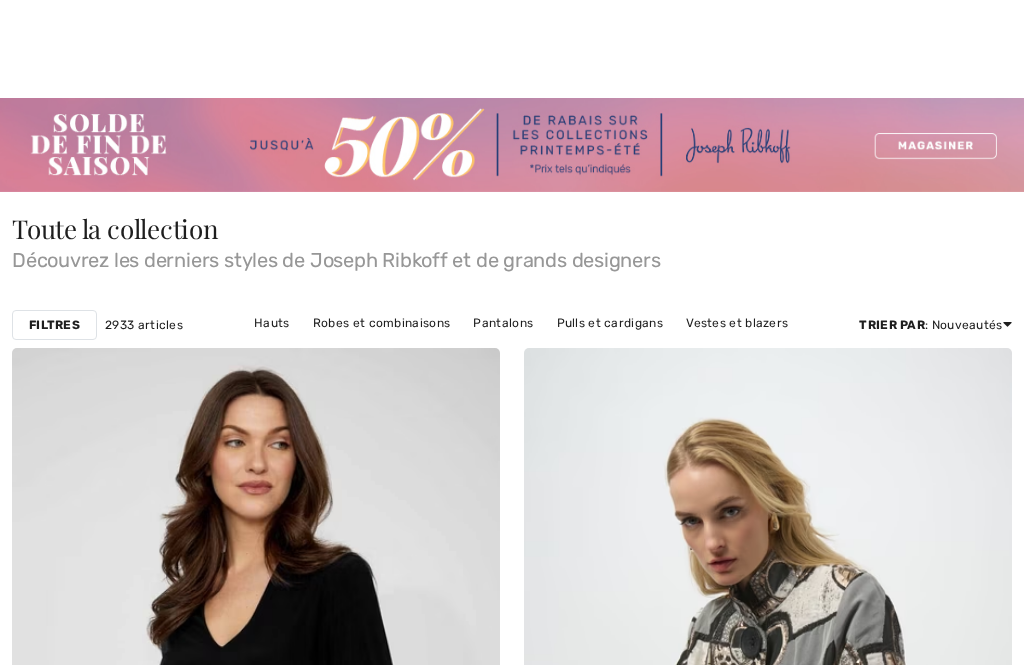 checkbox on "true" 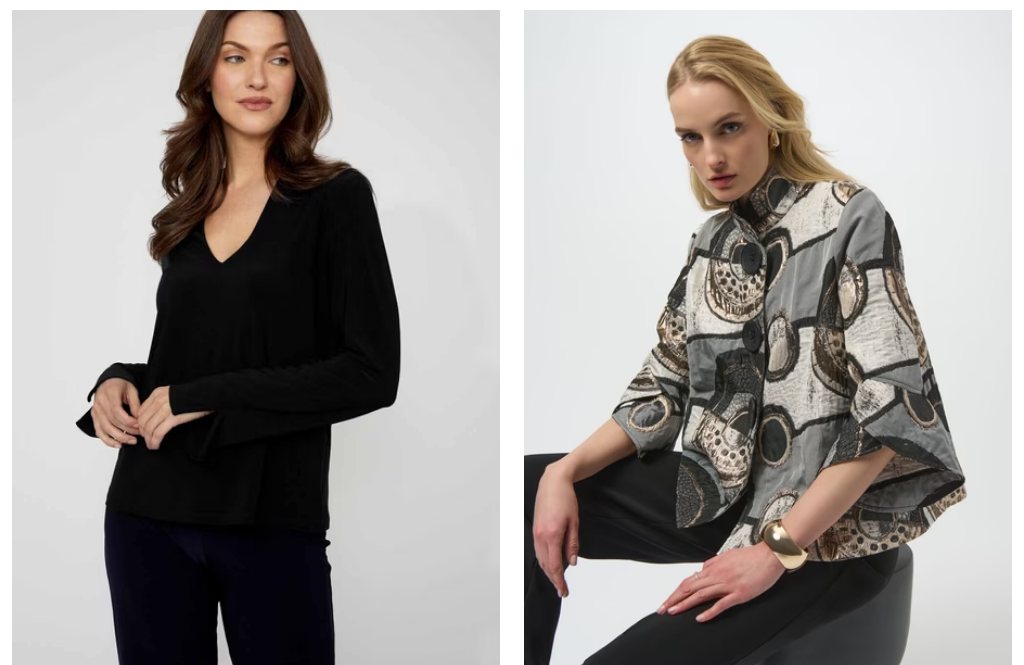 scroll, scrollTop: 384, scrollLeft: 0, axis: vertical 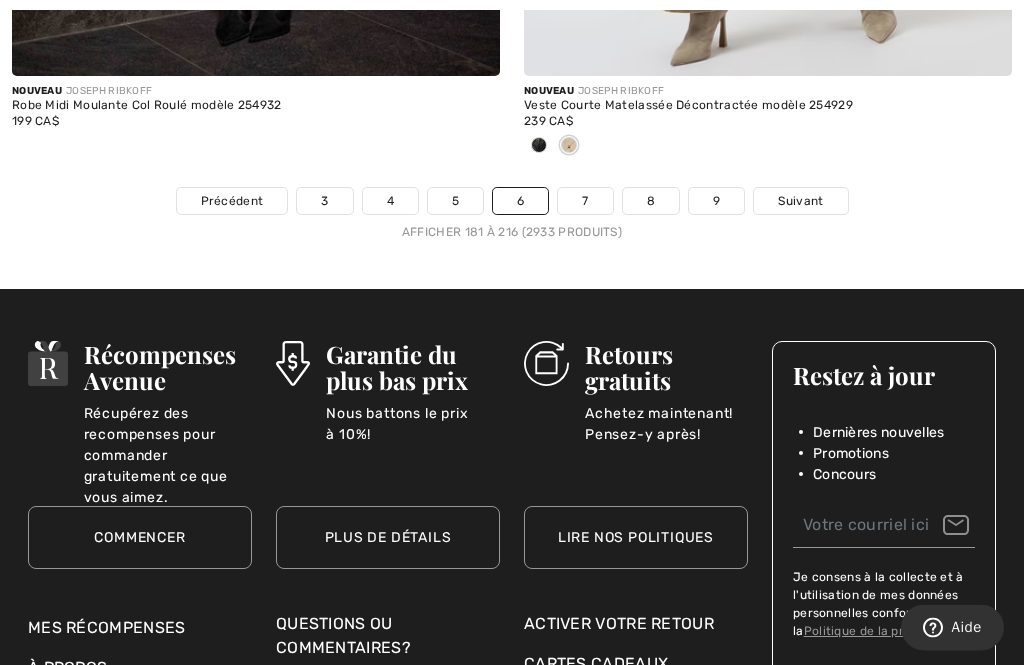 click on "Je consens à la collecte et à l'utilisation de mes données personnelles conformément à la  Politique de la protection ." at bounding box center [884, 605] 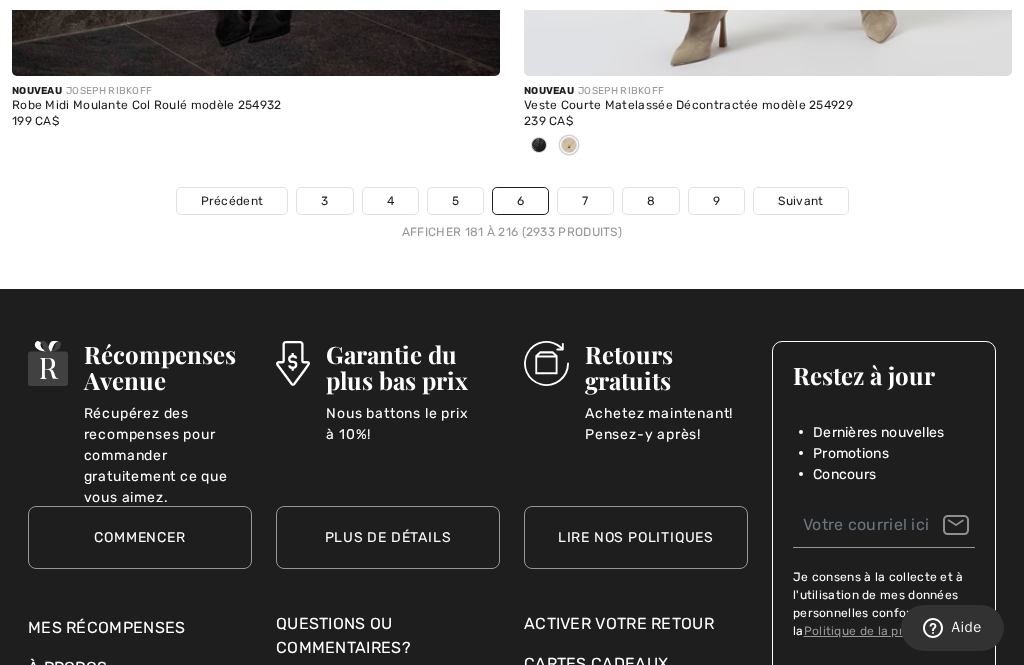 click on "Suivant" at bounding box center (800, 201) 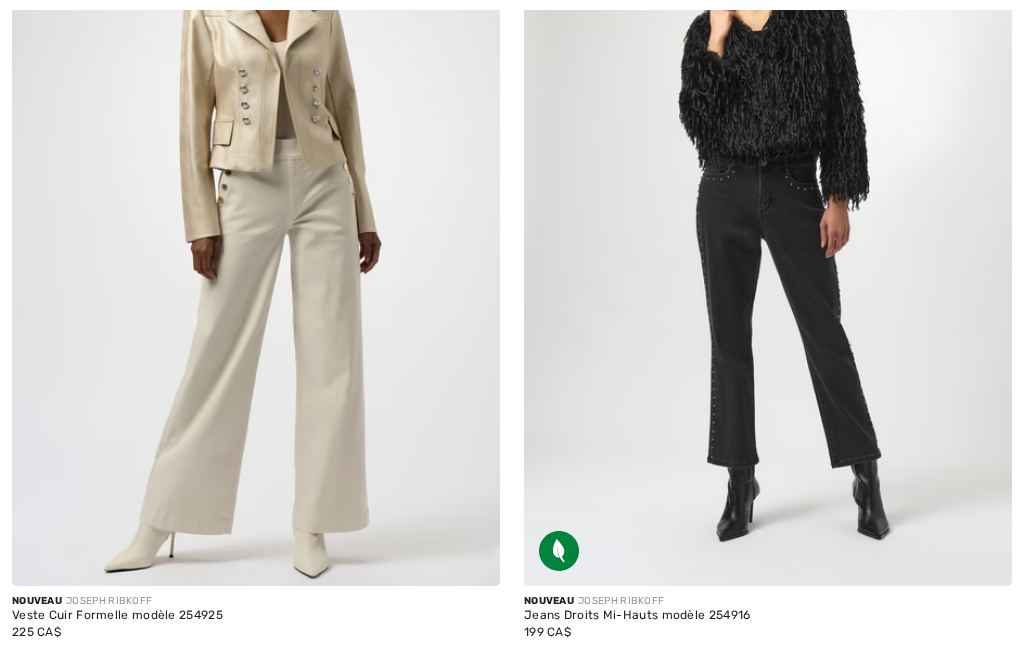 checkbox on "true" 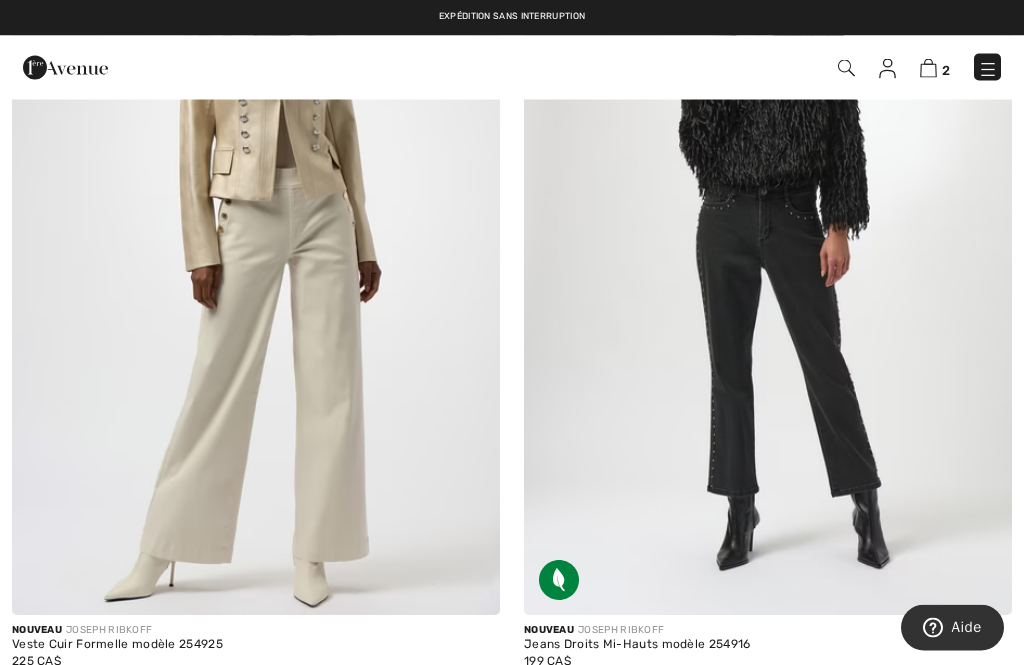scroll, scrollTop: 422, scrollLeft: 0, axis: vertical 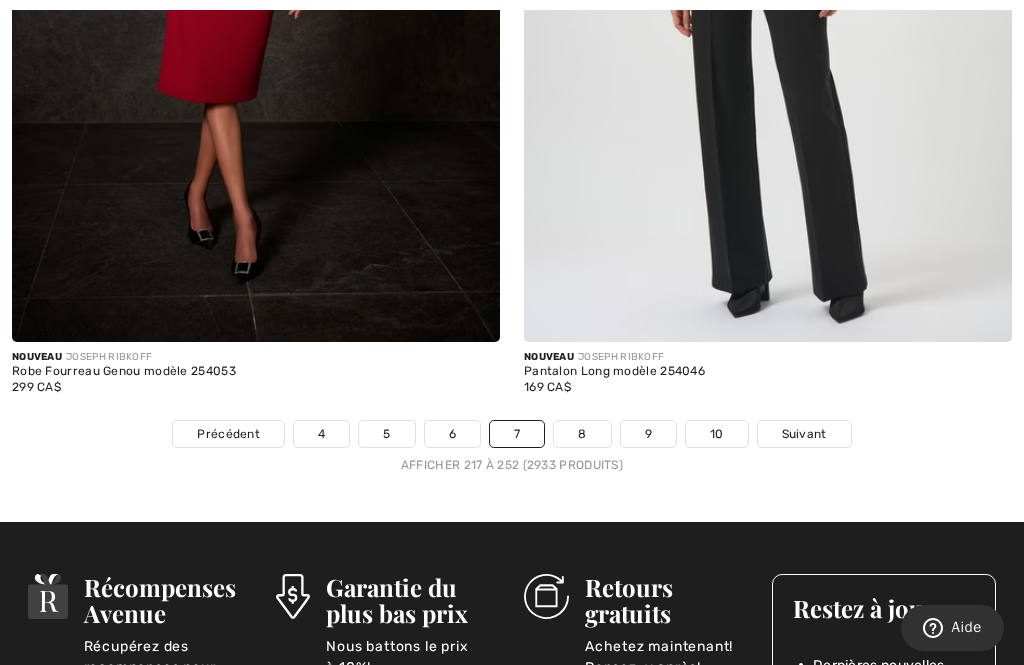 click on "Suivant" at bounding box center [804, 434] 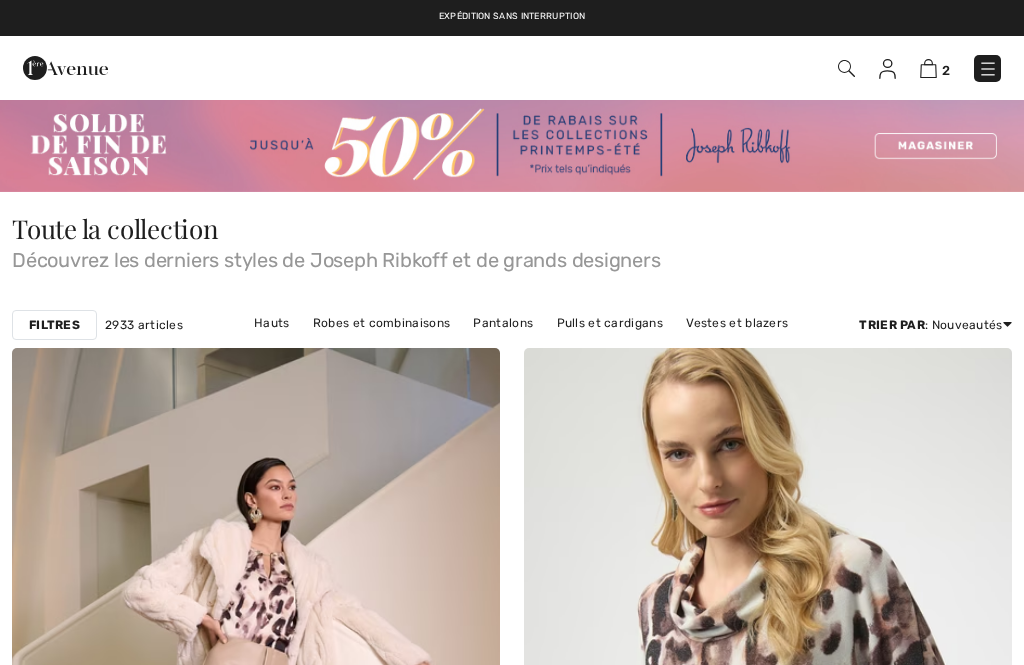 checkbox on "true" 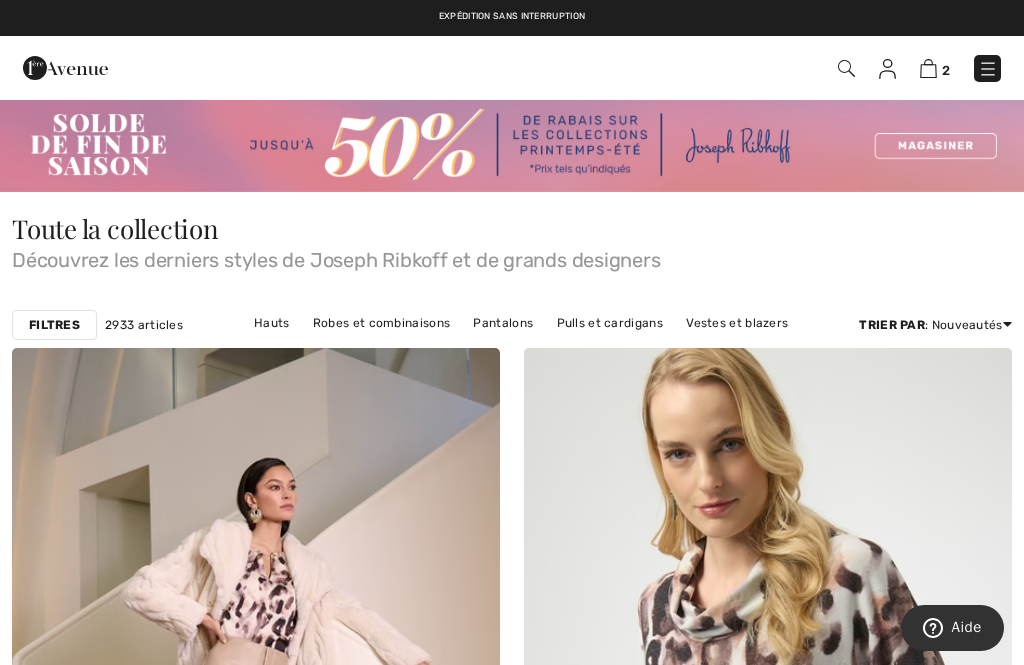scroll, scrollTop: 0, scrollLeft: 0, axis: both 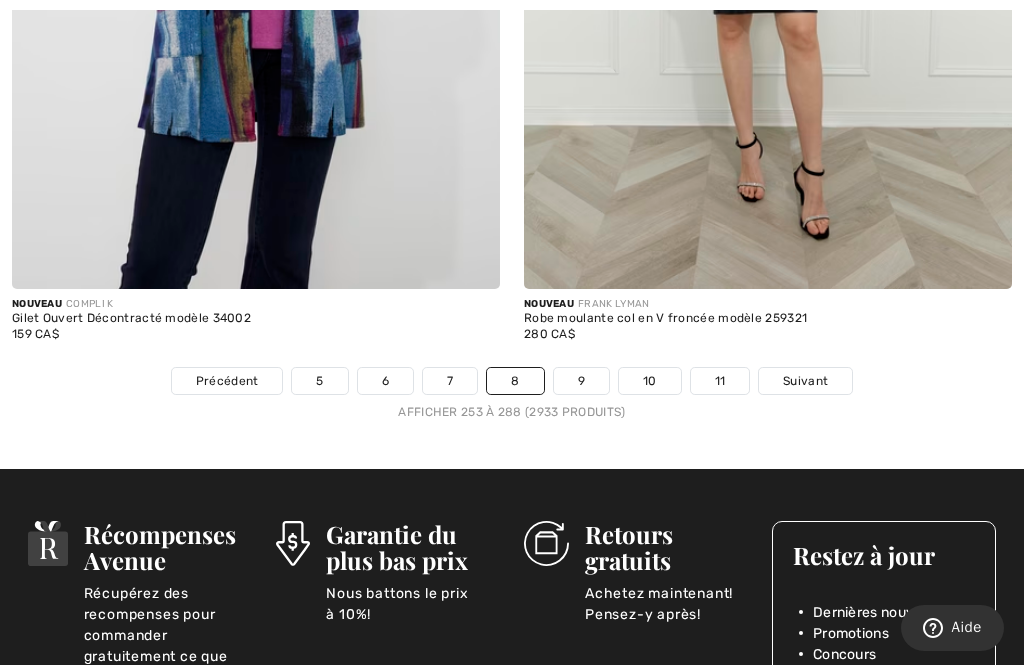 click on "280 CA$" at bounding box center (768, 334) 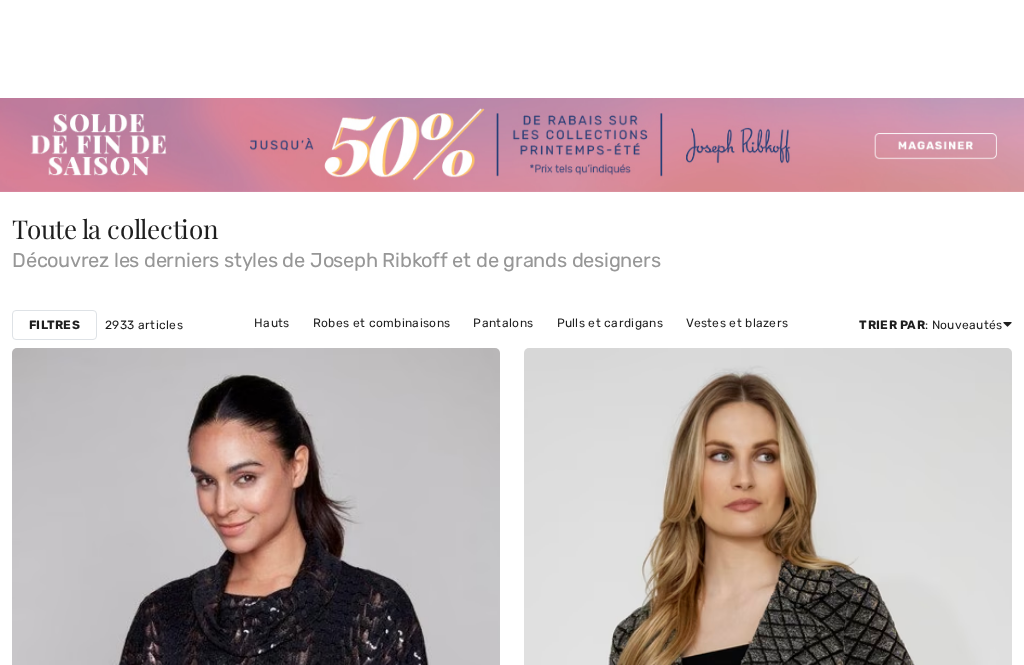 checkbox on "true" 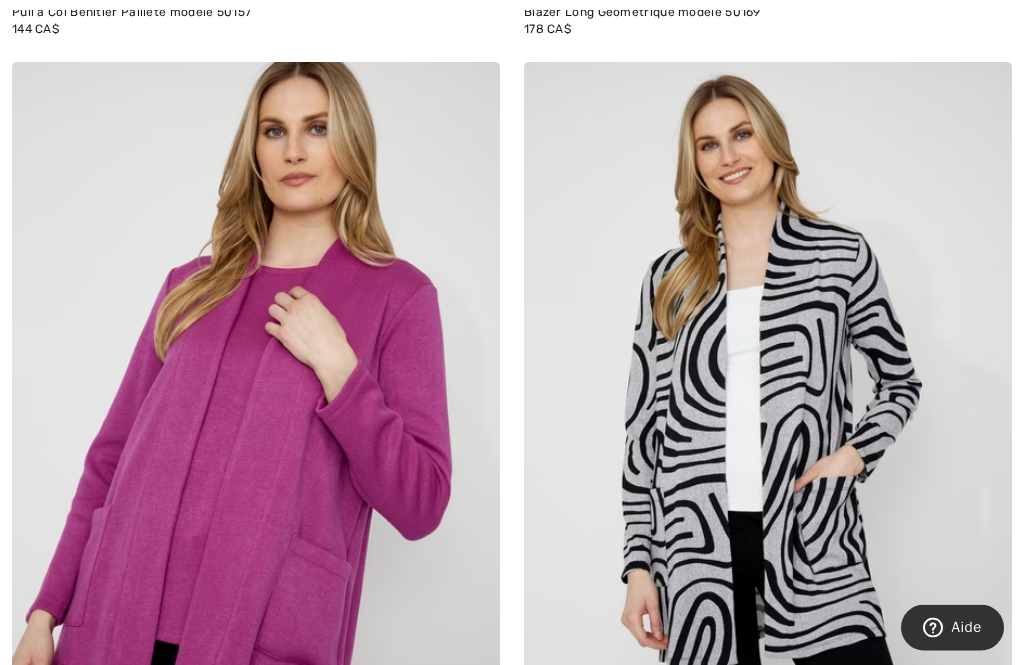 scroll, scrollTop: 1097, scrollLeft: 0, axis: vertical 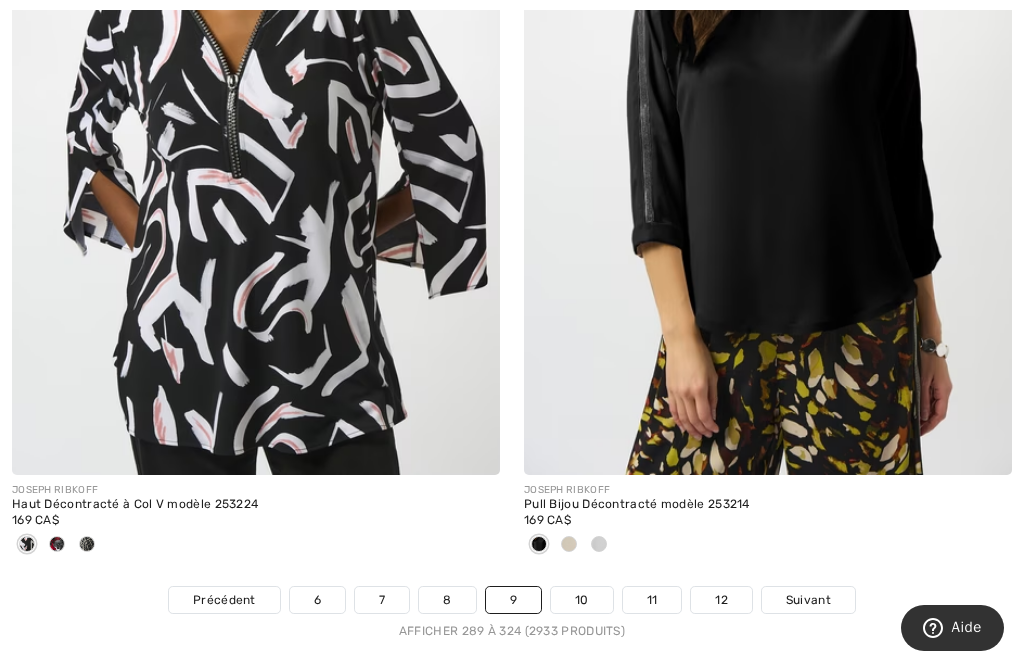 click on "Suivant" at bounding box center (808, 600) 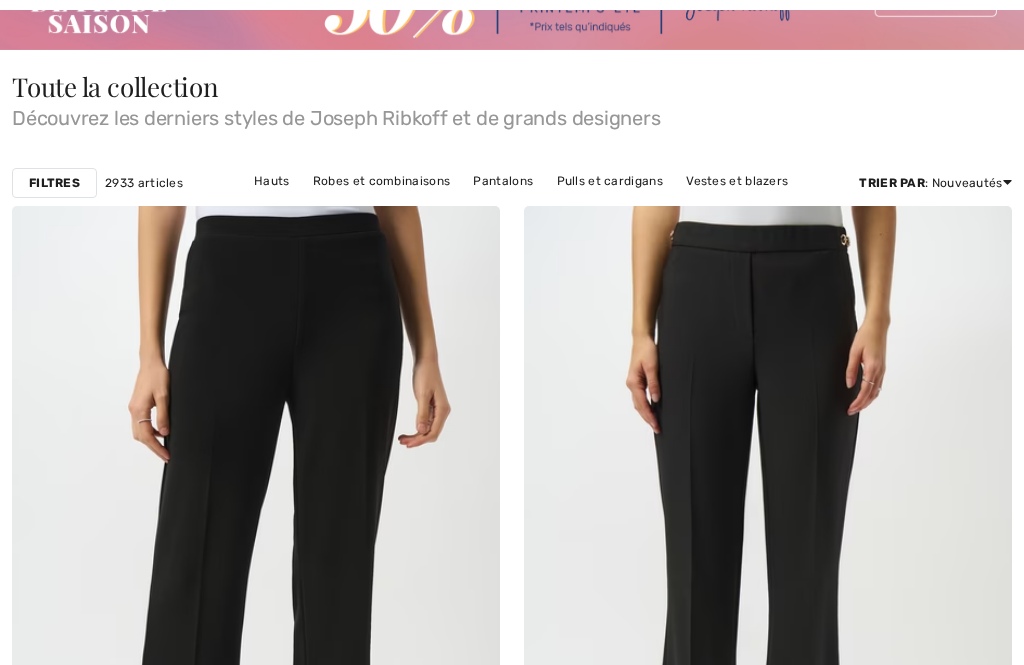 scroll, scrollTop: 225, scrollLeft: 0, axis: vertical 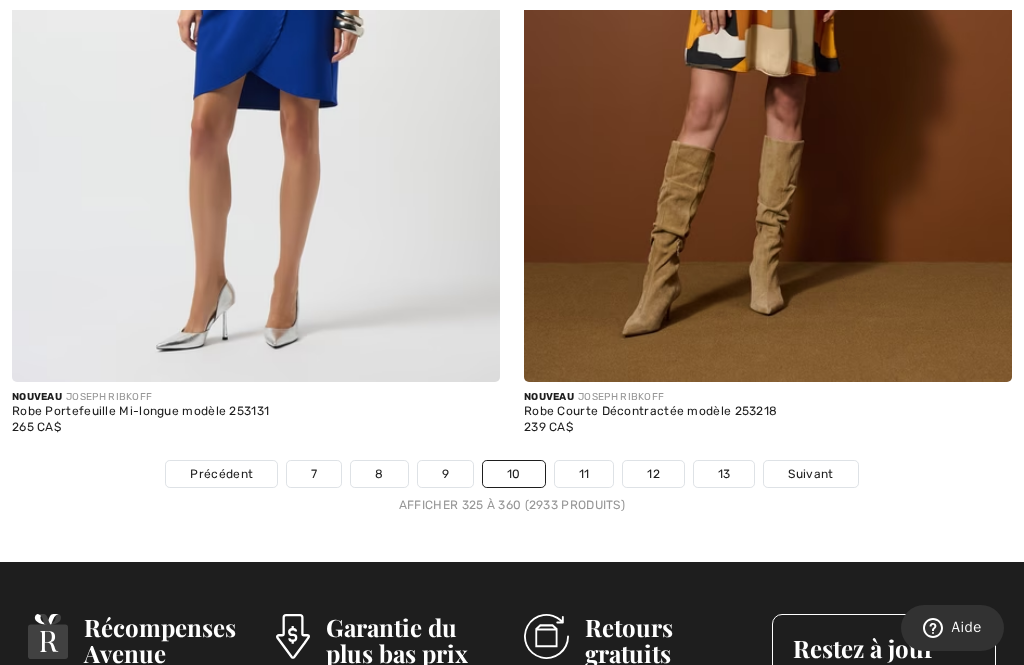 click on "Suivant" at bounding box center (810, 474) 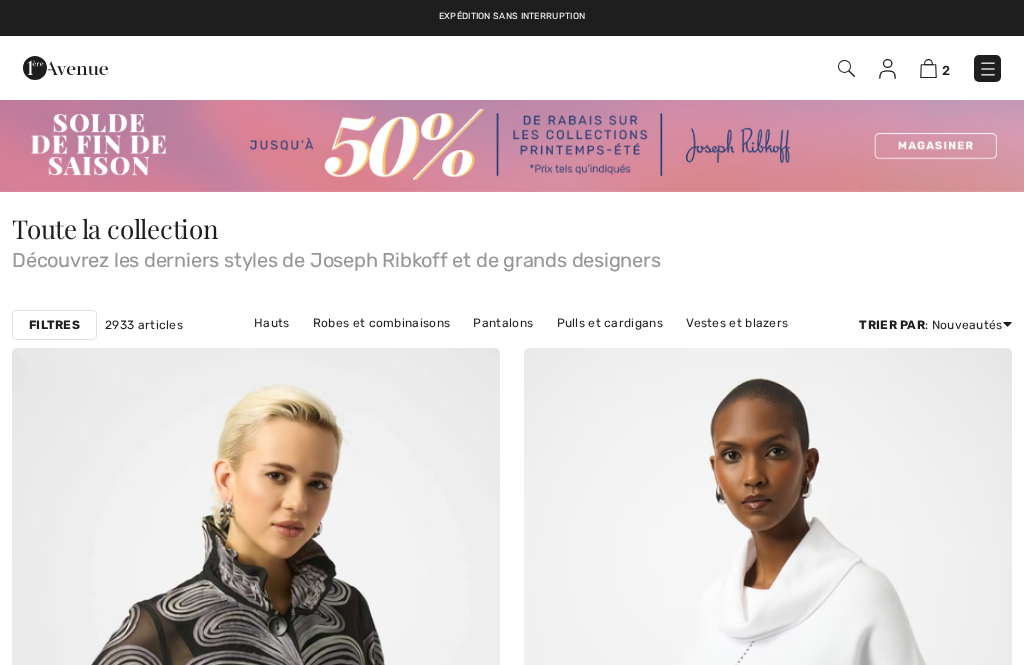 scroll, scrollTop: 363, scrollLeft: 0, axis: vertical 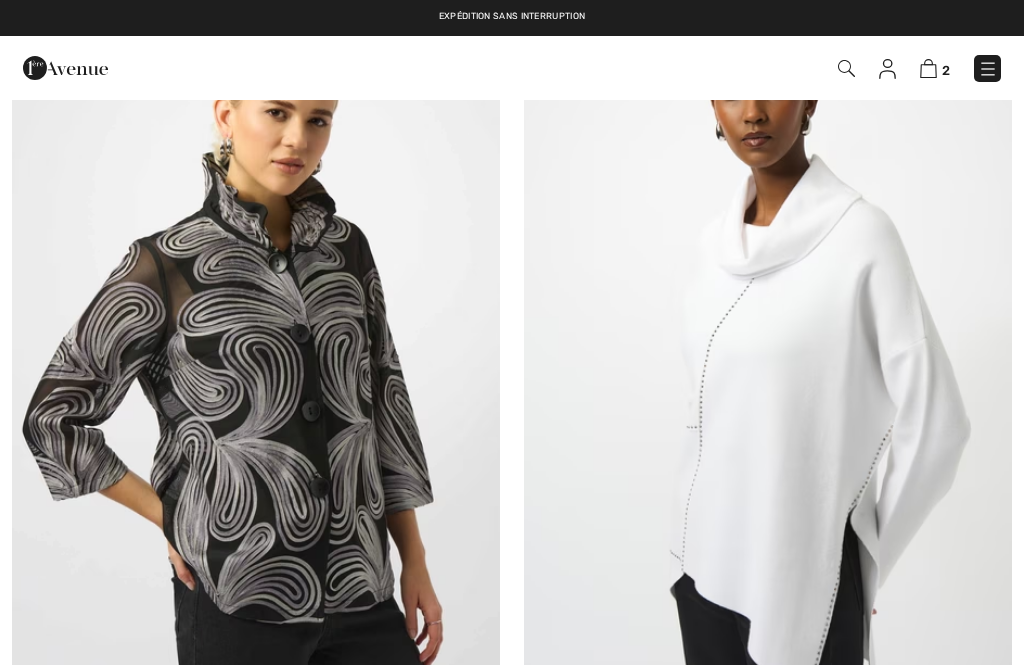 checkbox on "true" 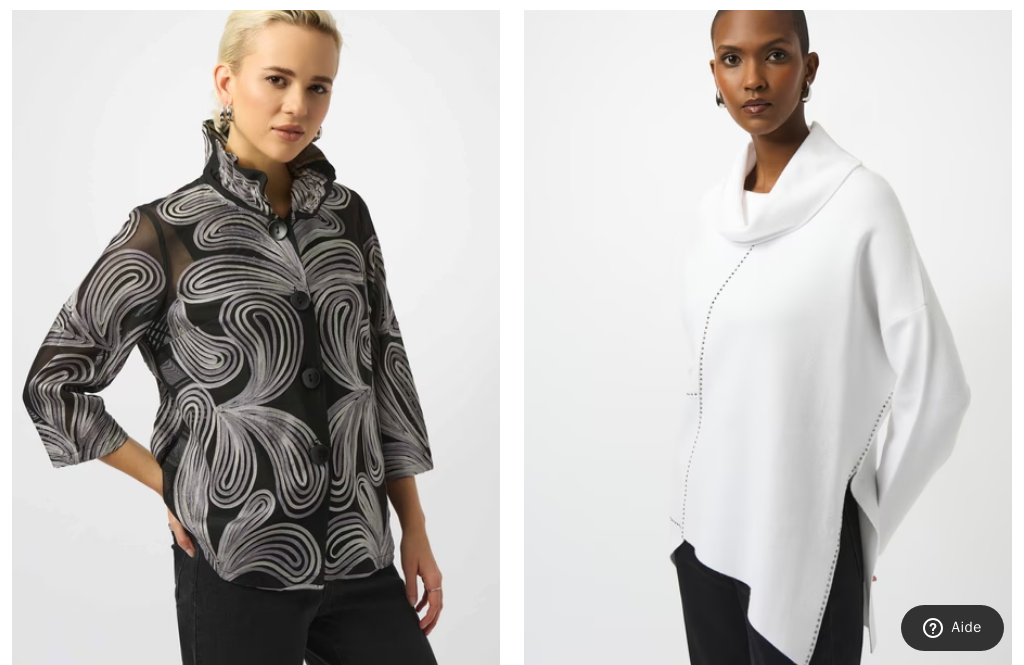 scroll, scrollTop: 396, scrollLeft: 0, axis: vertical 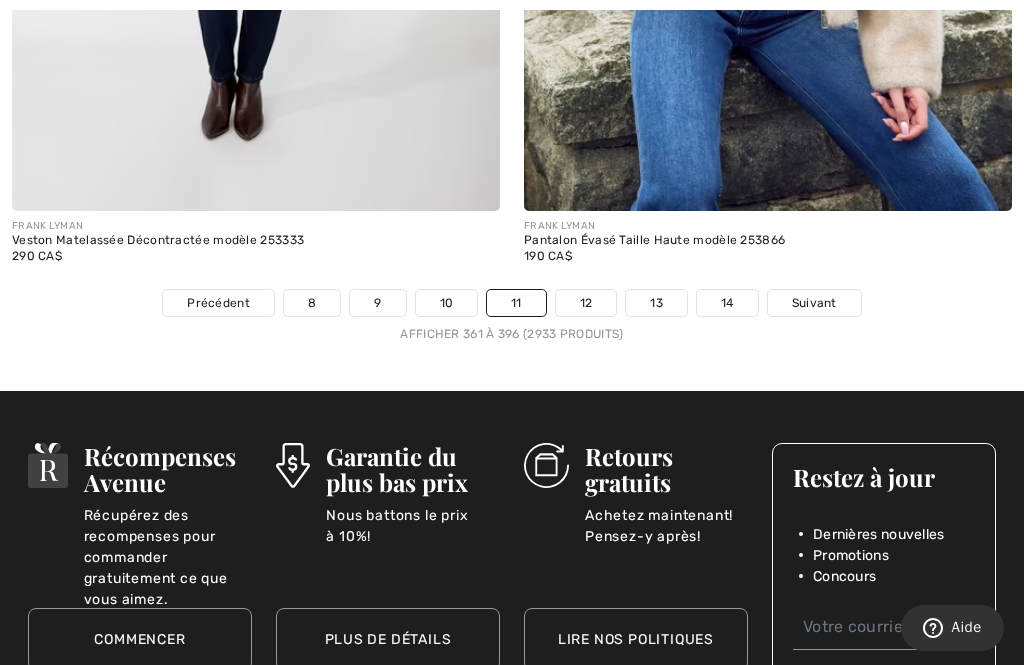 click on "Suivant" at bounding box center [814, 303] 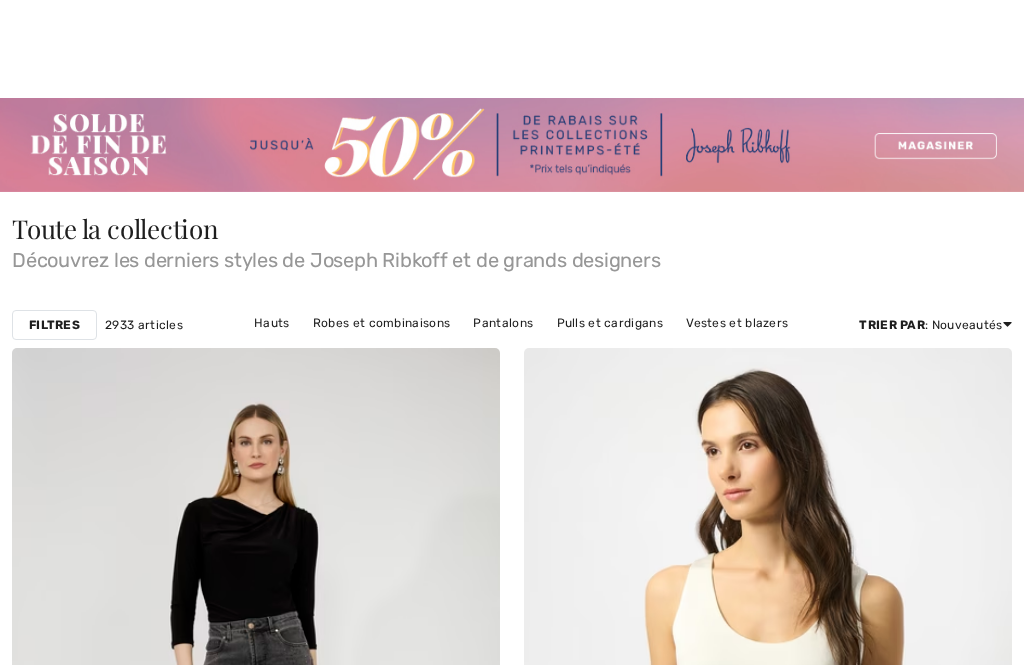 scroll, scrollTop: 850, scrollLeft: 0, axis: vertical 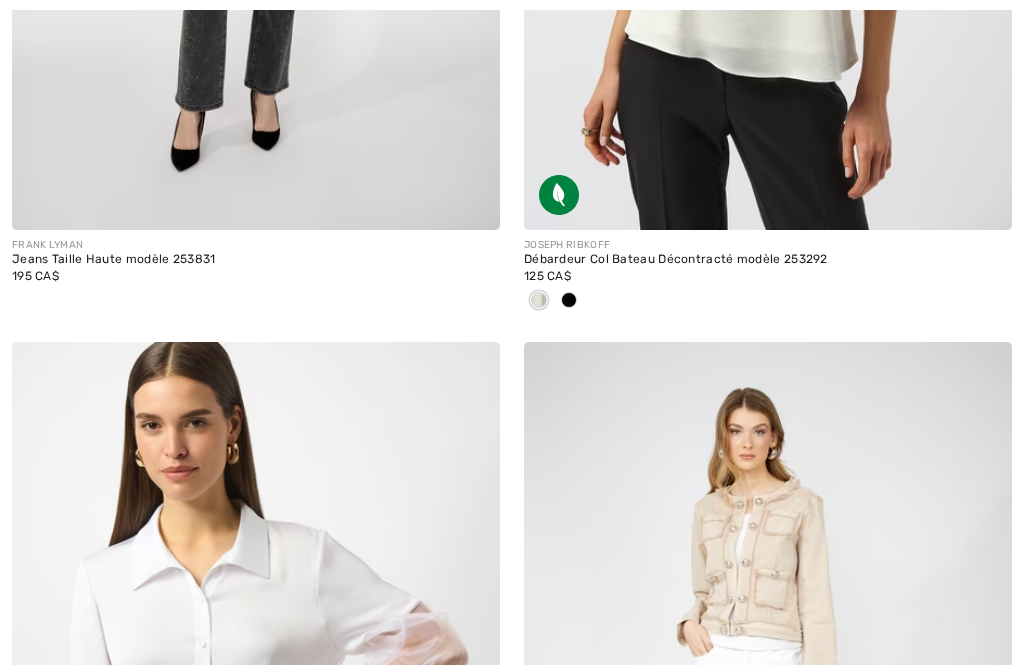 checkbox on "true" 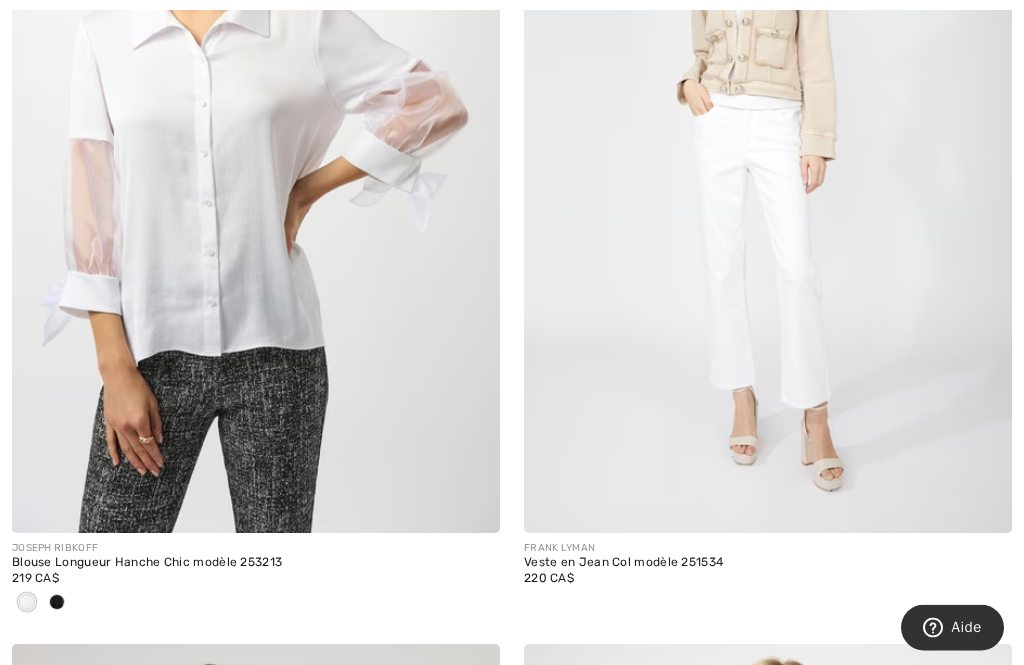 scroll, scrollTop: 0, scrollLeft: 0, axis: both 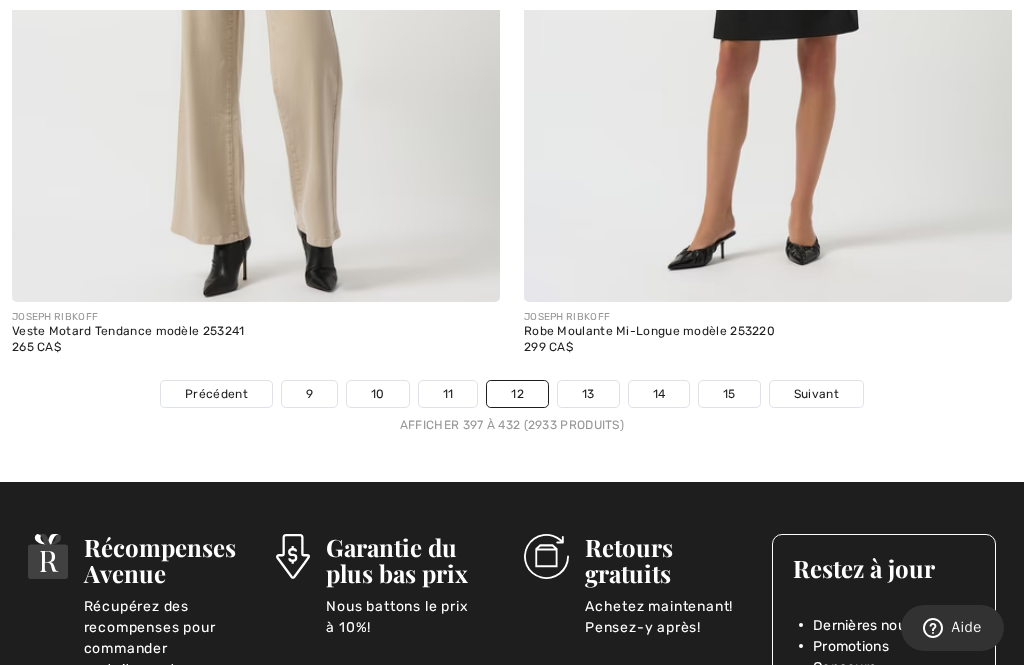 click on "Suivant" at bounding box center (816, 394) 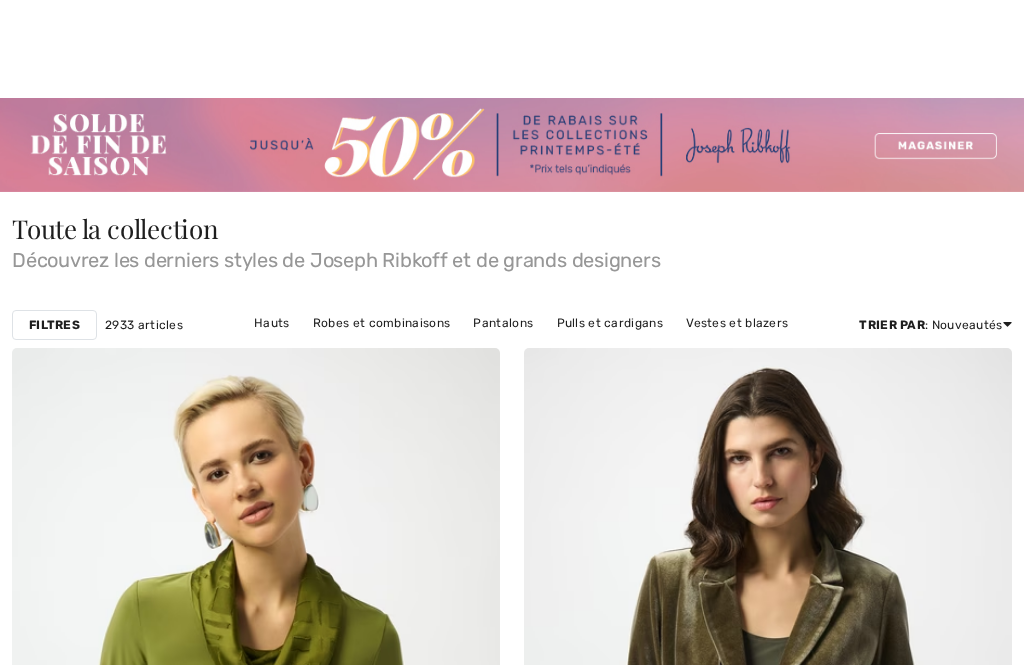 checkbox on "true" 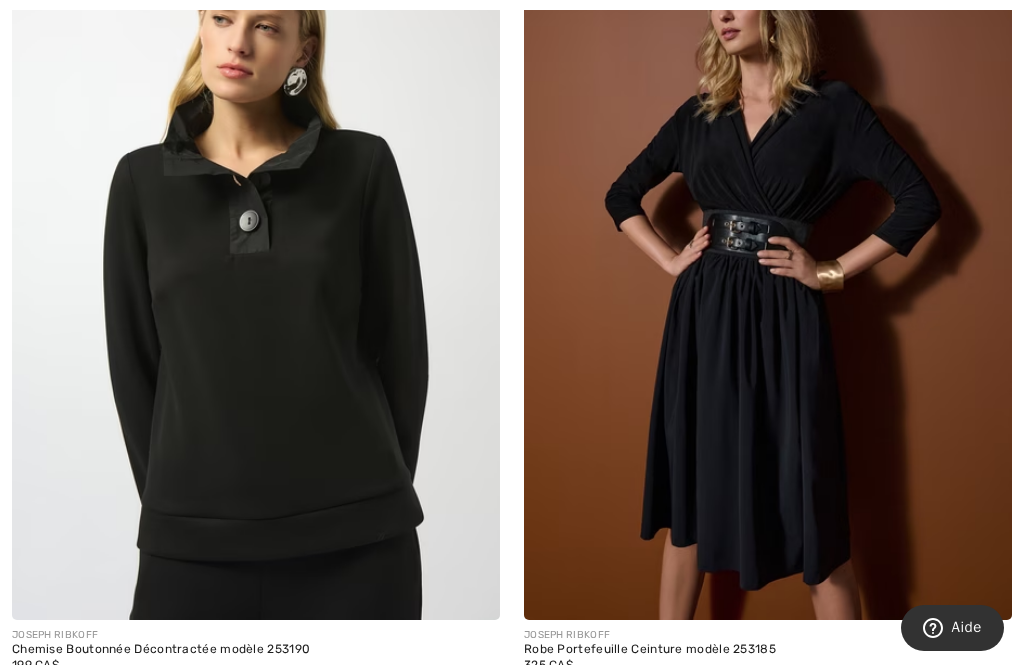 scroll, scrollTop: 0, scrollLeft: 0, axis: both 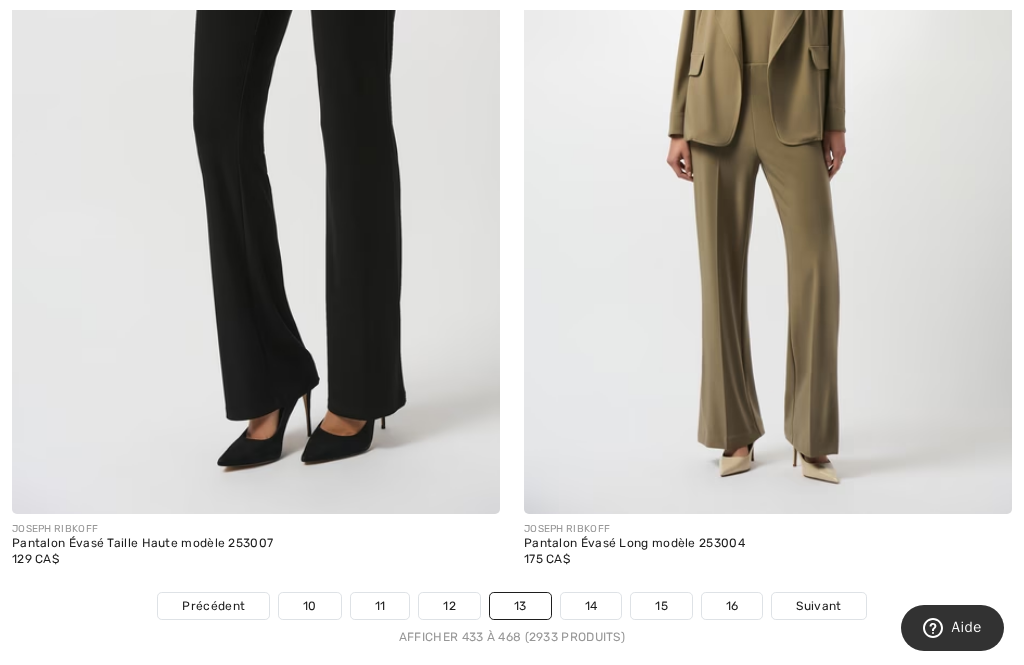 click on "Suivant" at bounding box center (818, 606) 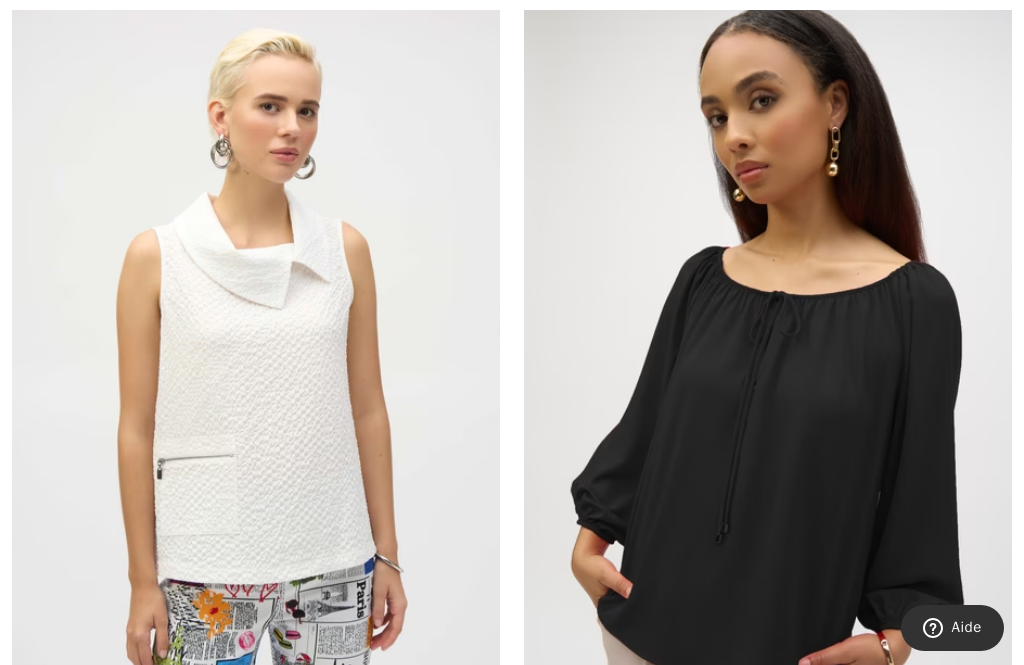 scroll, scrollTop: 848, scrollLeft: 0, axis: vertical 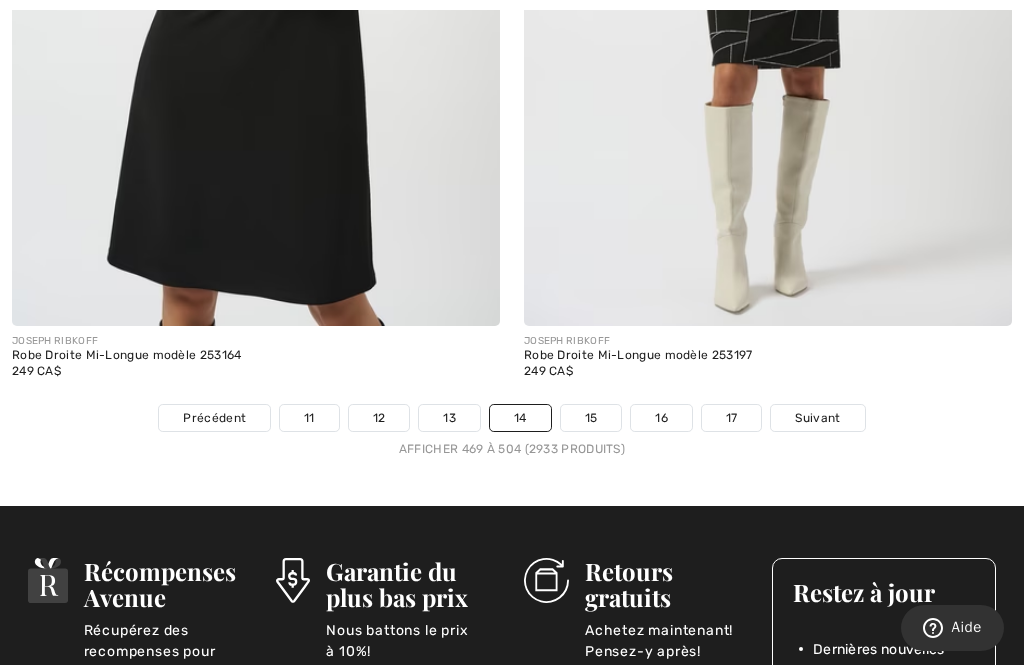 click on "Suivant" at bounding box center (817, 418) 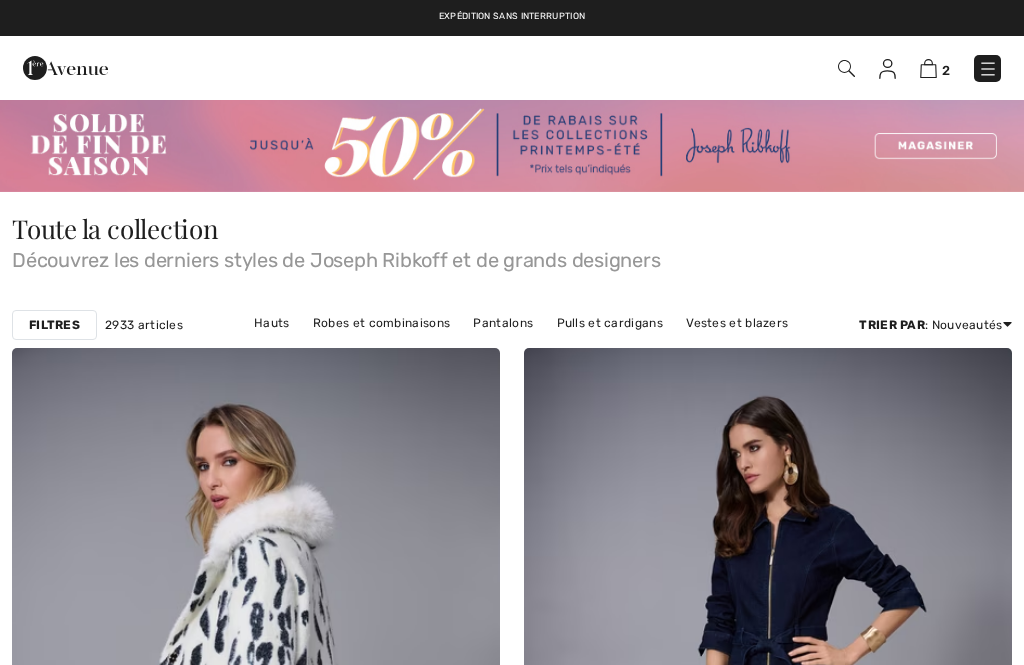 scroll, scrollTop: 0, scrollLeft: 0, axis: both 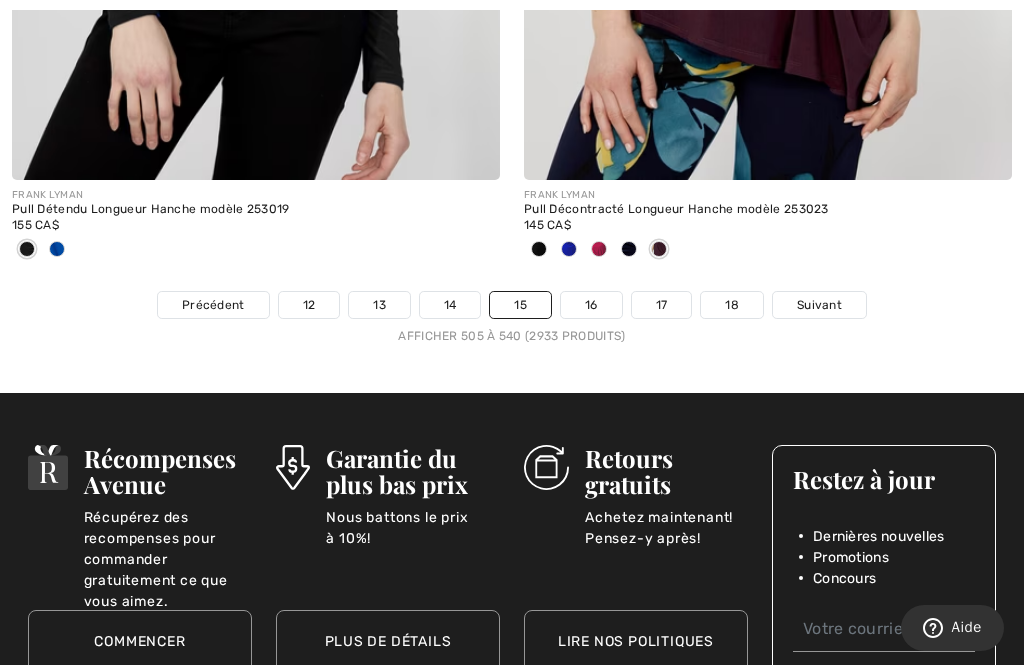 click on "Suivant" at bounding box center [819, 305] 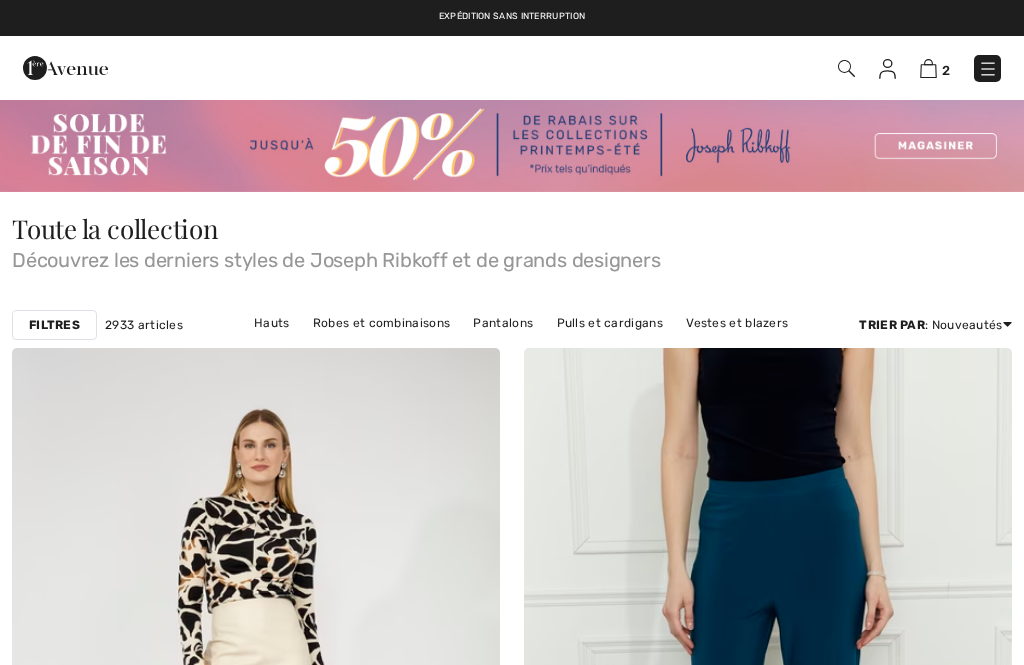 scroll, scrollTop: 0, scrollLeft: 0, axis: both 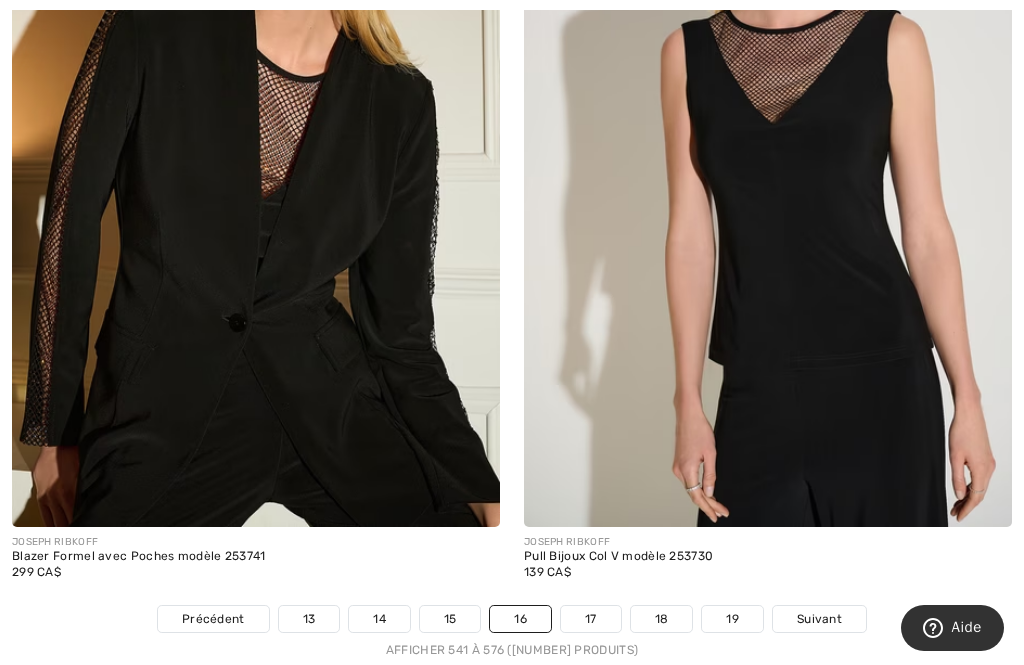 click on "Suivant" at bounding box center [819, 619] 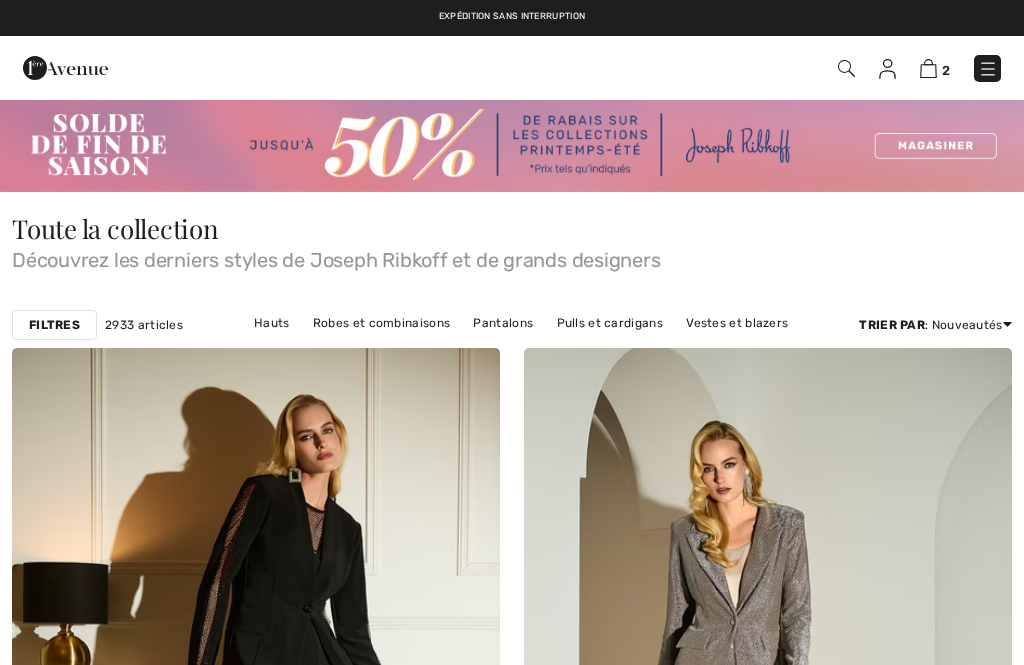 checkbox on "true" 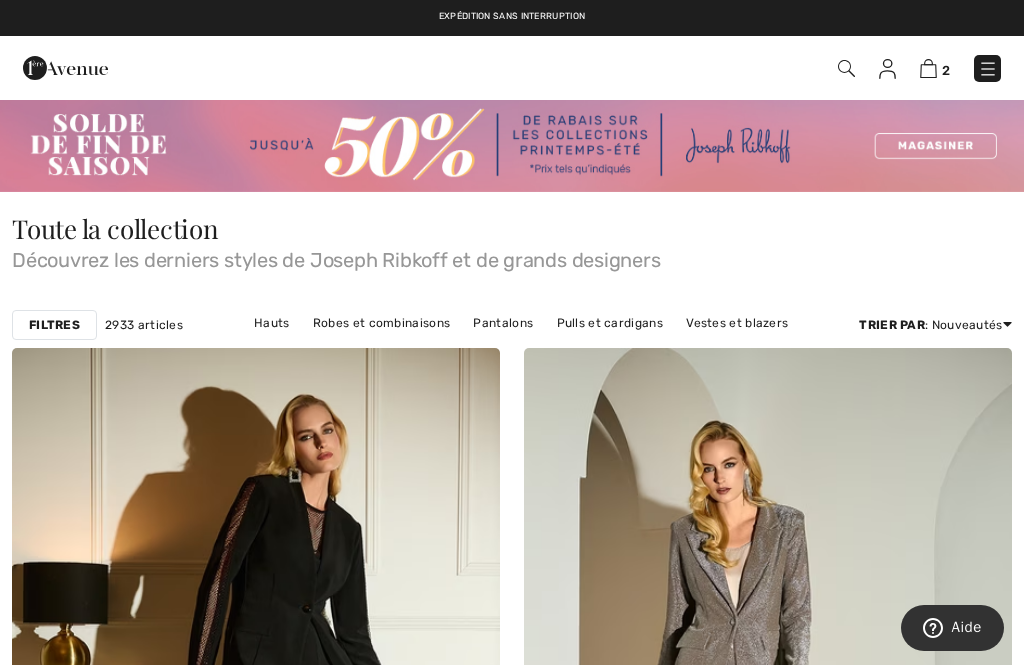 scroll, scrollTop: 0, scrollLeft: 0, axis: both 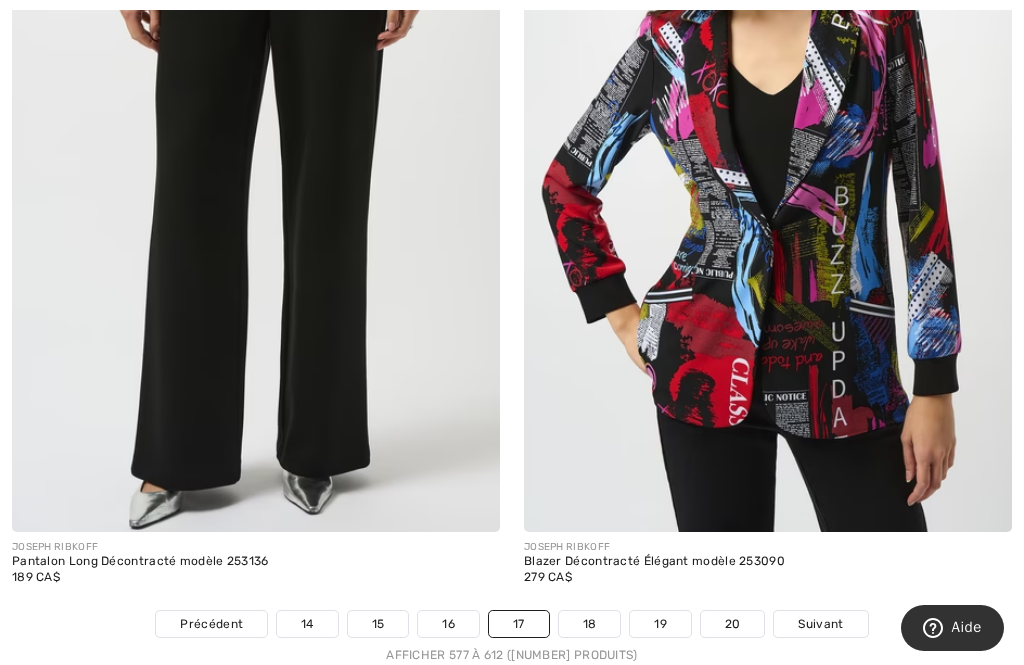 click on "14" at bounding box center [307, 624] 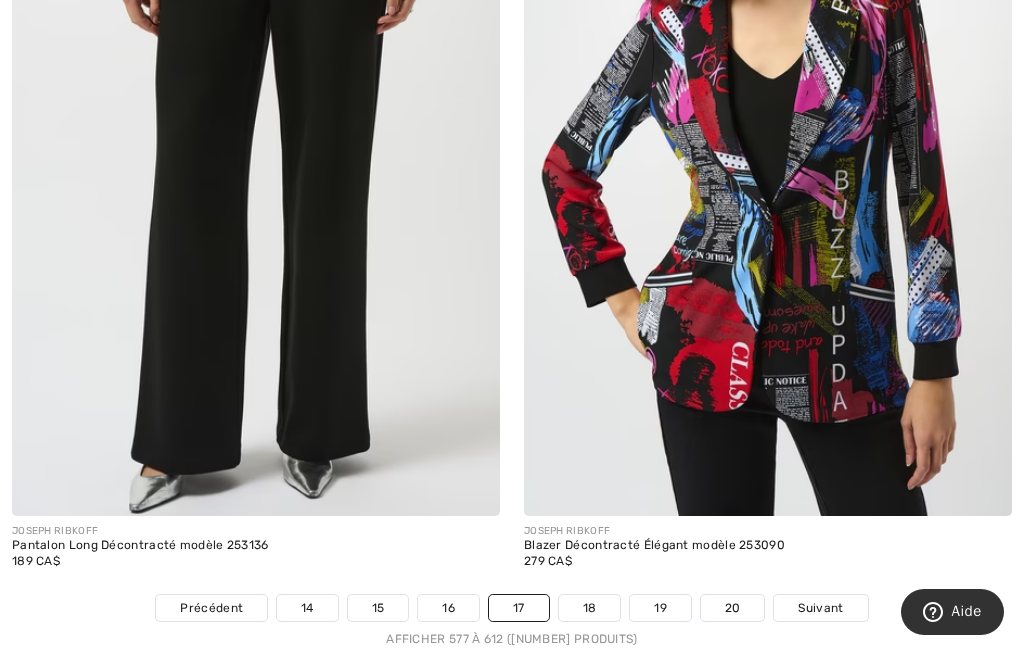 click on "14" at bounding box center (307, 624) 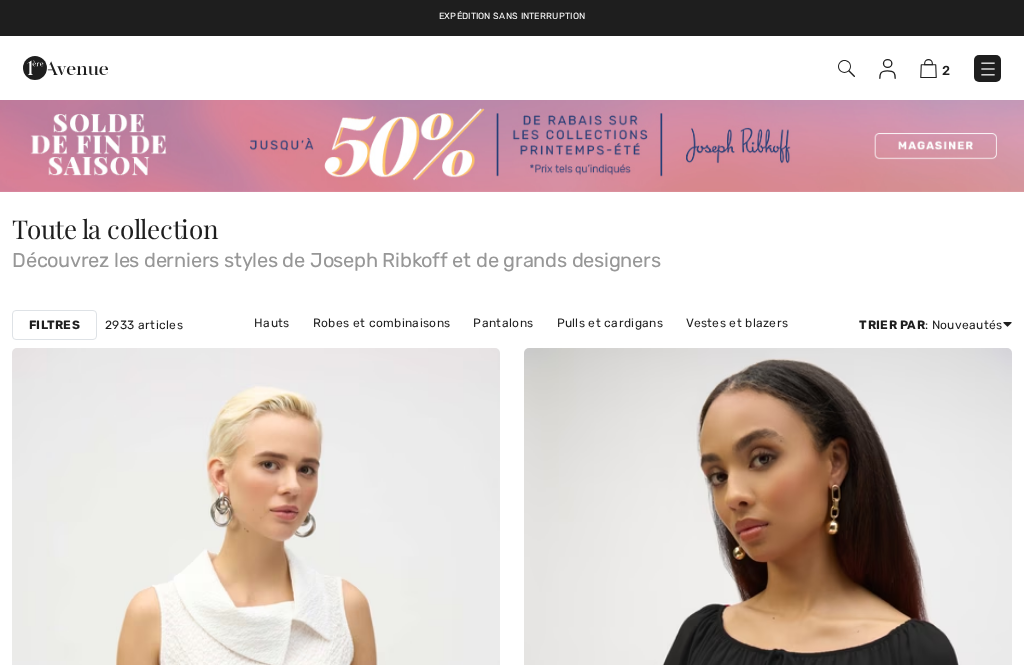 checkbox on "true" 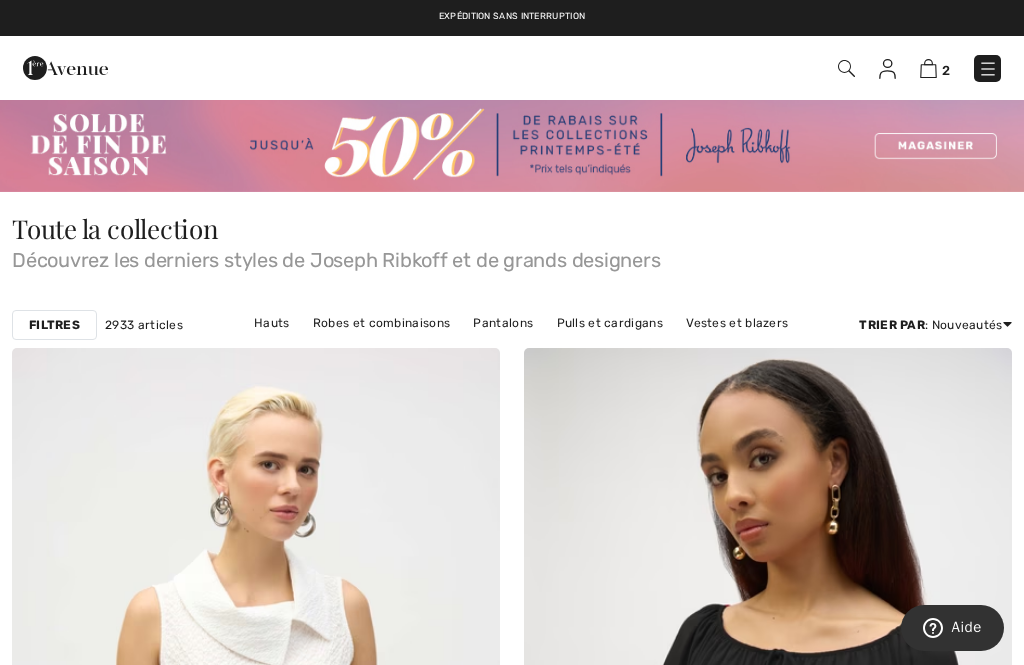 scroll, scrollTop: 0, scrollLeft: 0, axis: both 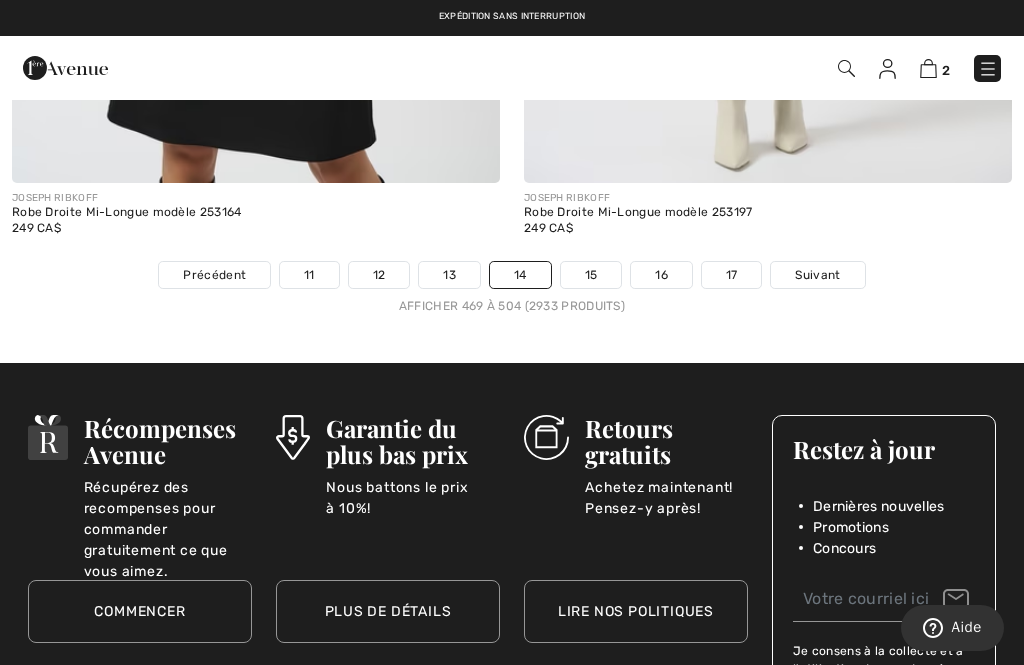 click on "11" at bounding box center (309, 275) 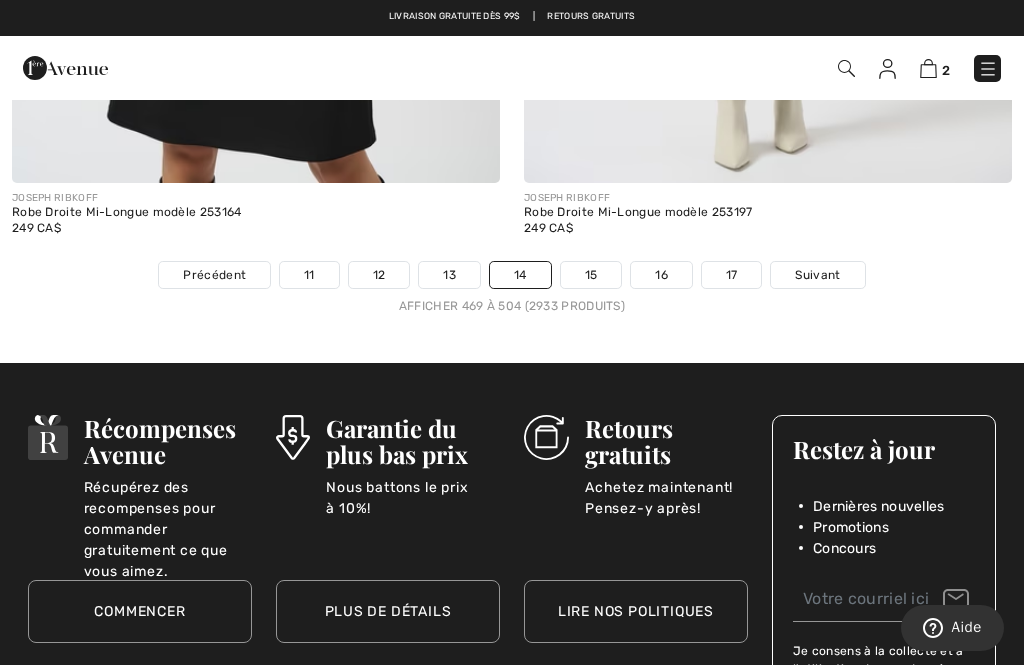 click on "2" at bounding box center (935, 68) 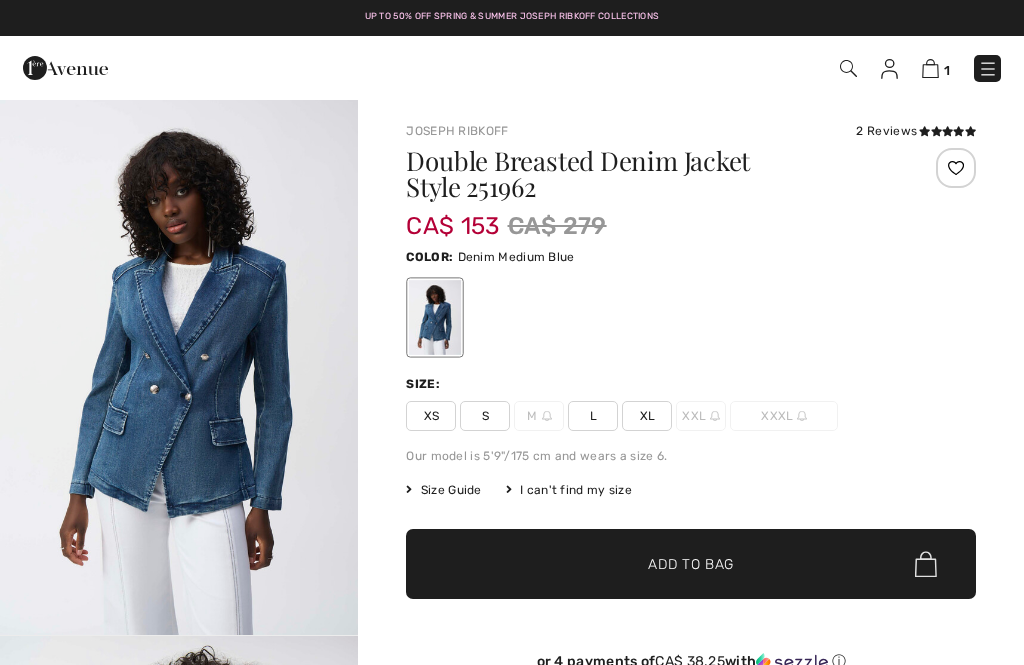 scroll, scrollTop: 0, scrollLeft: 0, axis: both 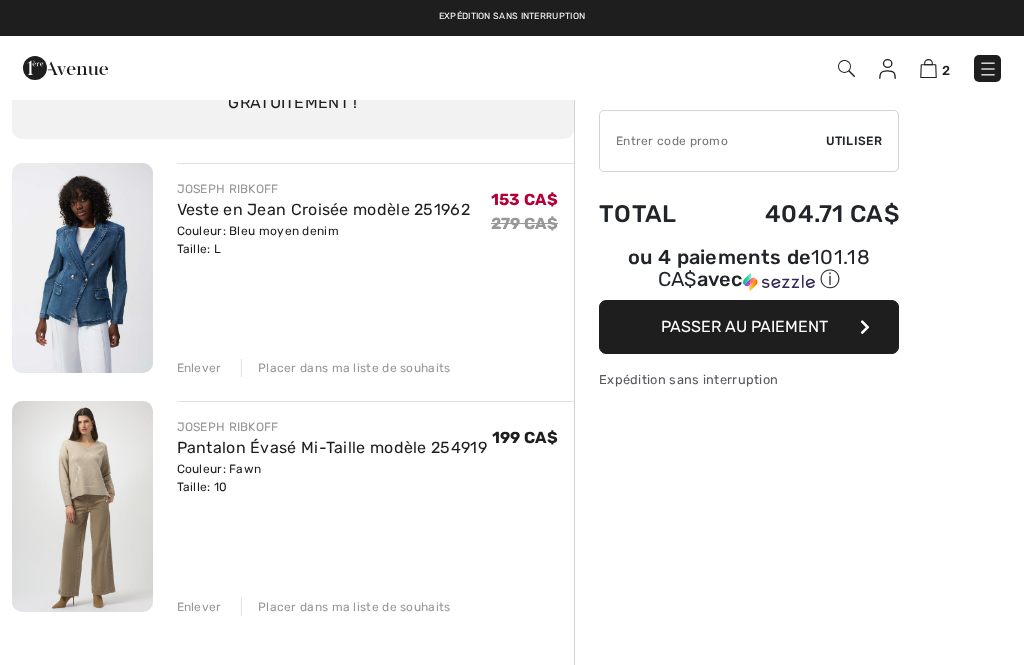 click at bounding box center [82, 506] 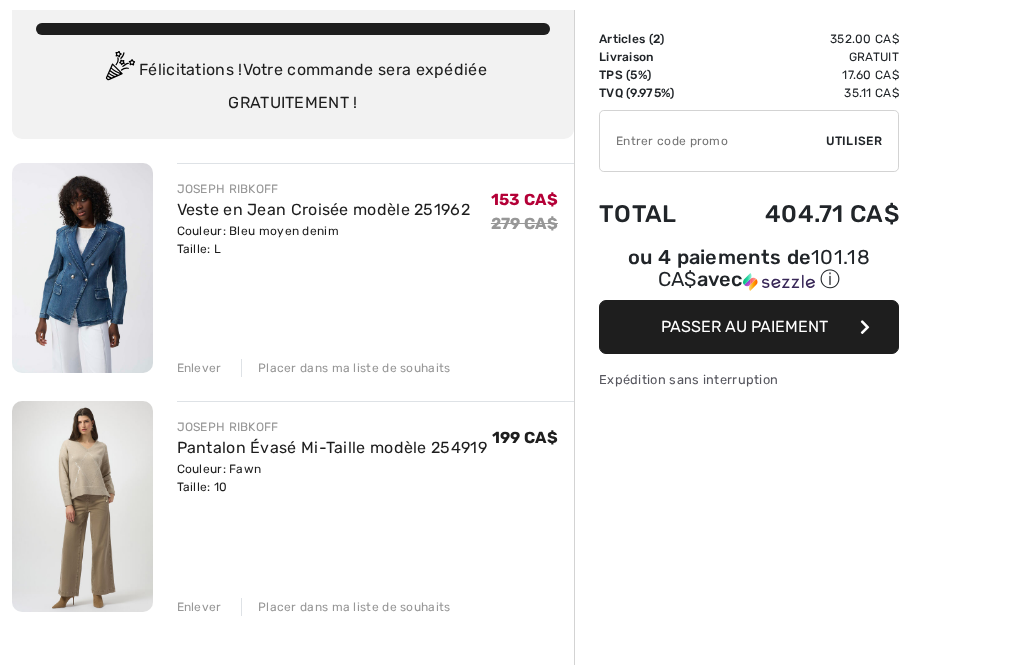 click at bounding box center [82, 506] 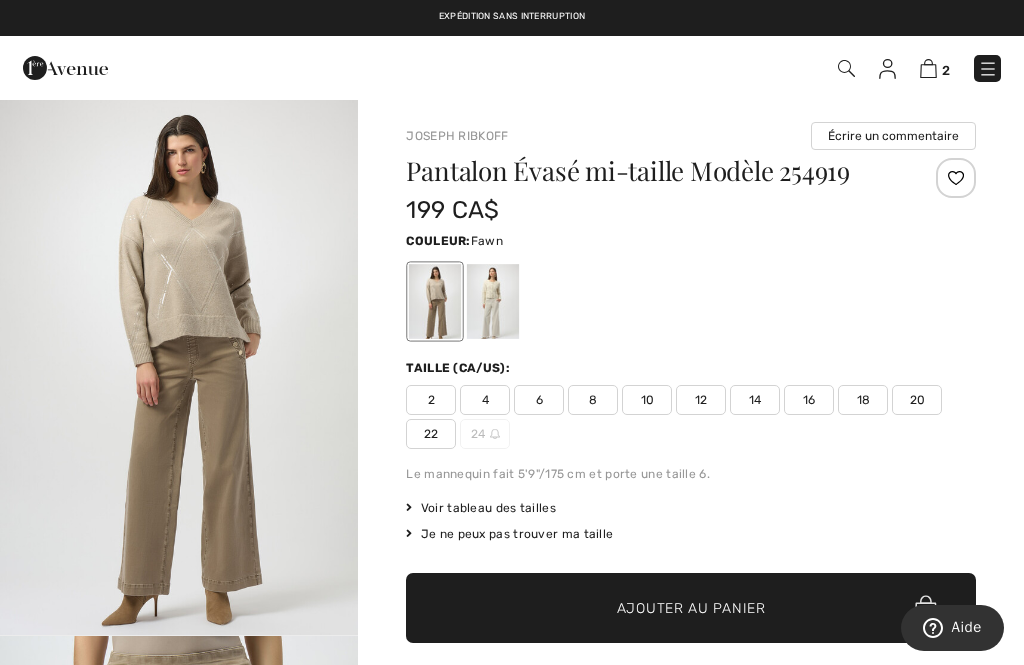 scroll, scrollTop: 0, scrollLeft: 0, axis: both 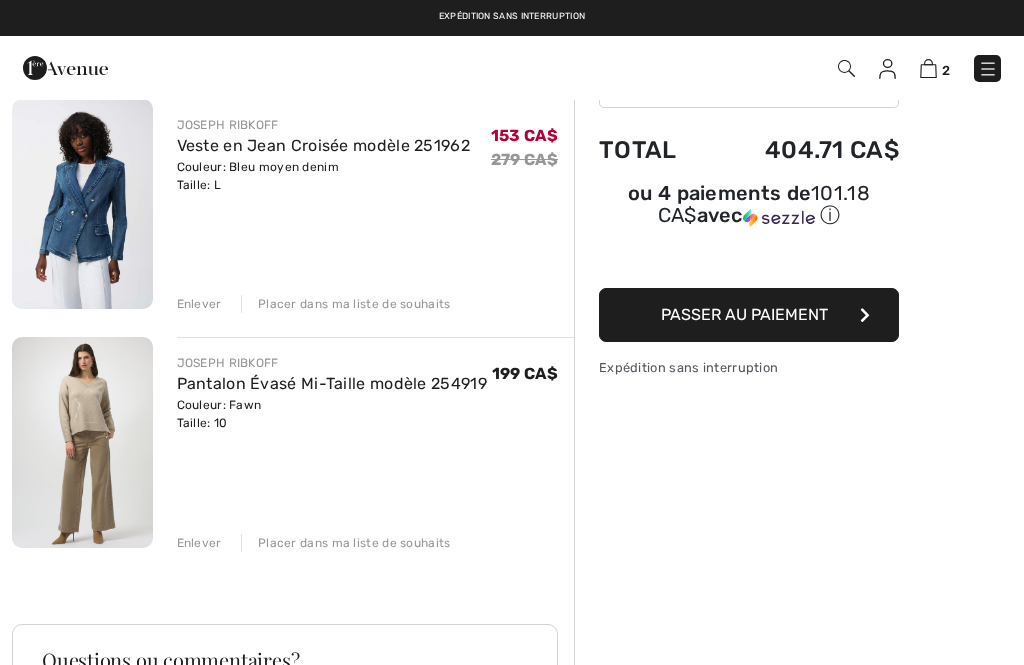 click on "Passer au paiement" at bounding box center (744, 314) 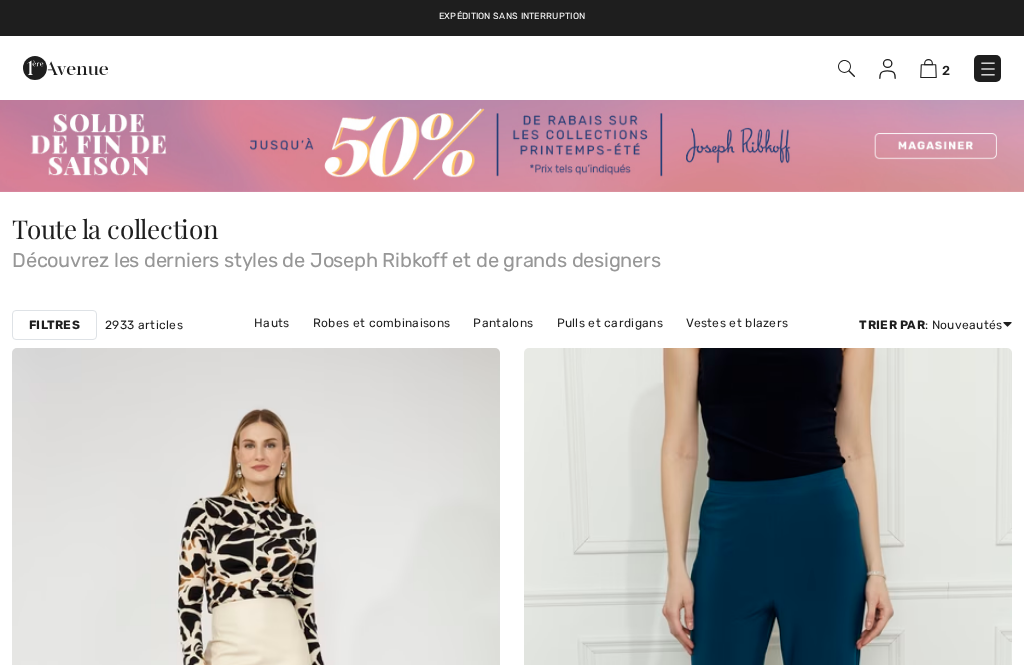 scroll, scrollTop: 15023, scrollLeft: 0, axis: vertical 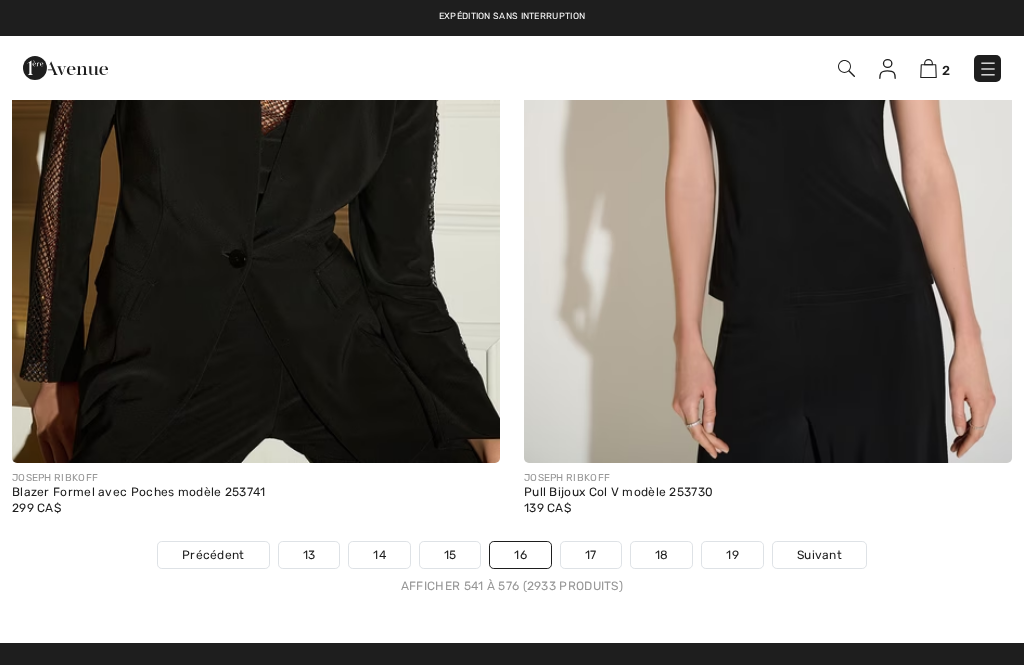 checkbox on "true" 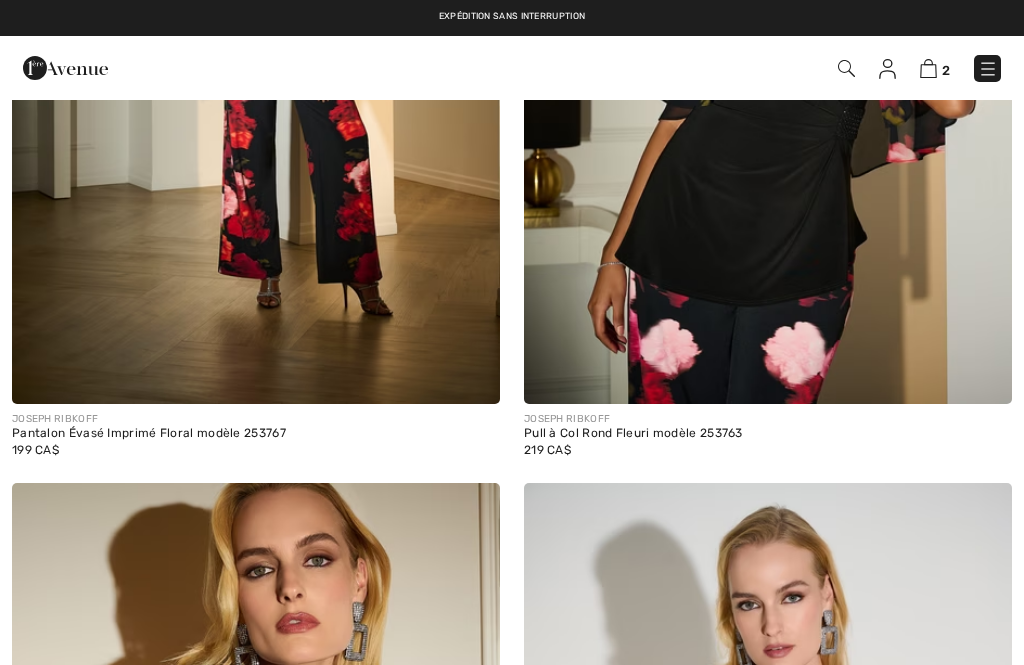 scroll, scrollTop: 15020, scrollLeft: 0, axis: vertical 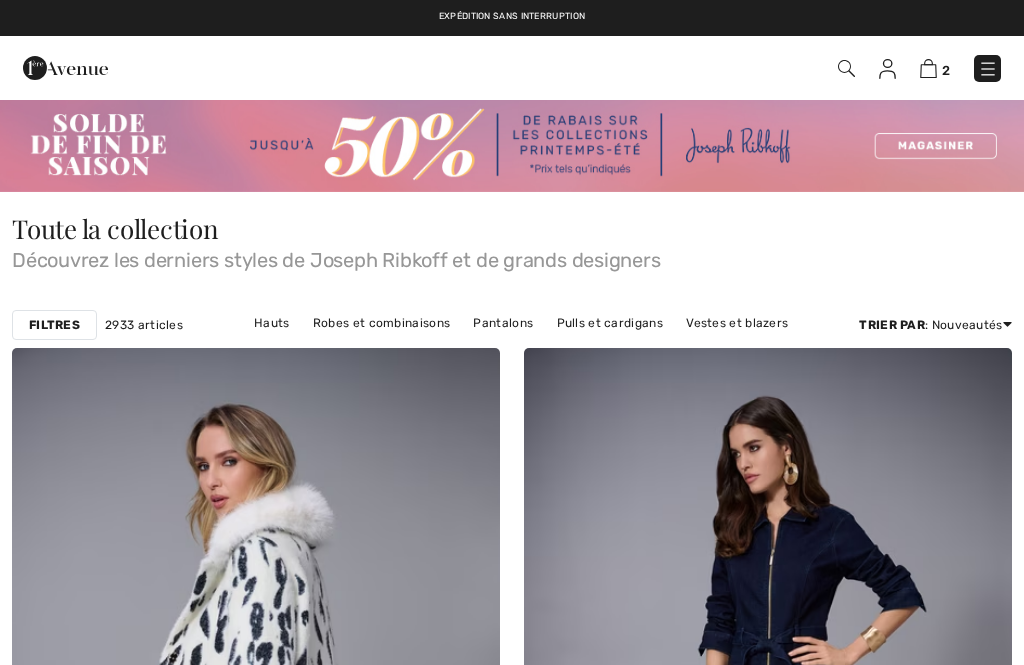 checkbox on "true" 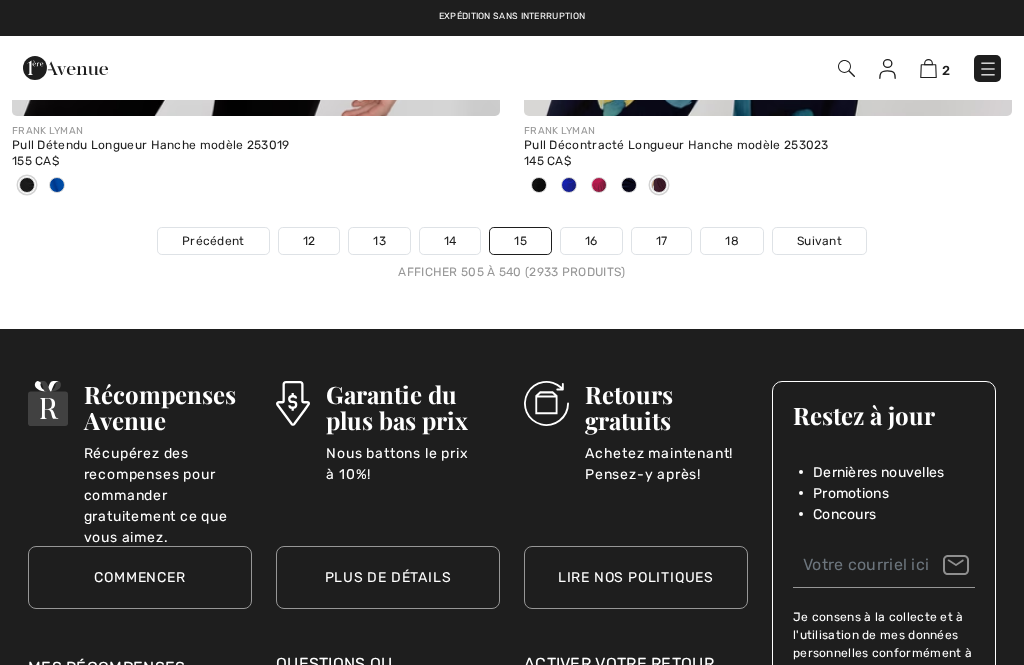 scroll, scrollTop: 0, scrollLeft: 0, axis: both 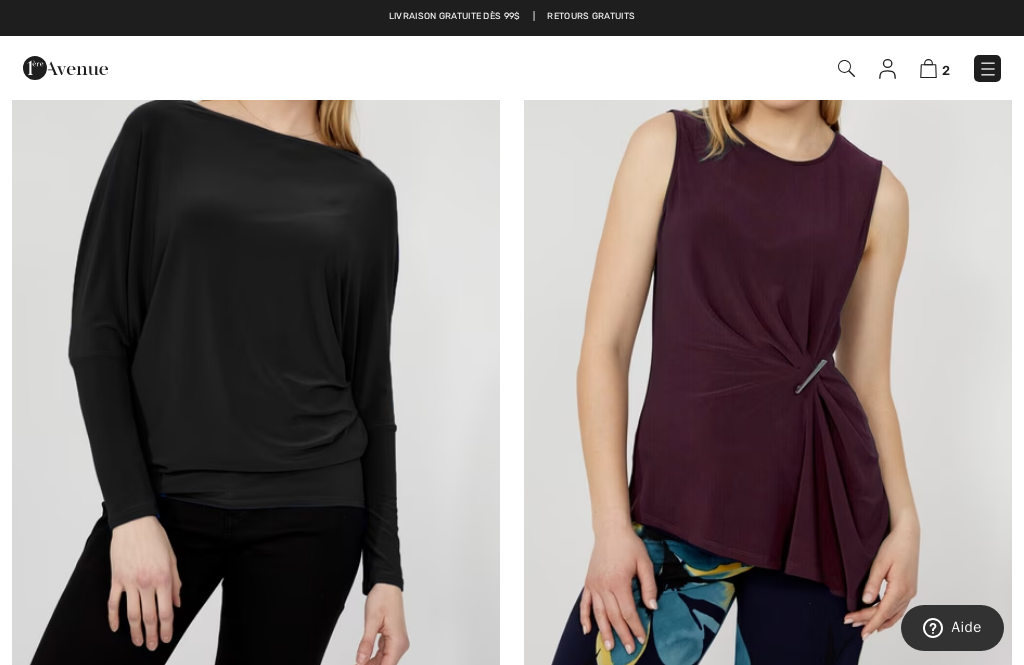 click at bounding box center (928, 68) 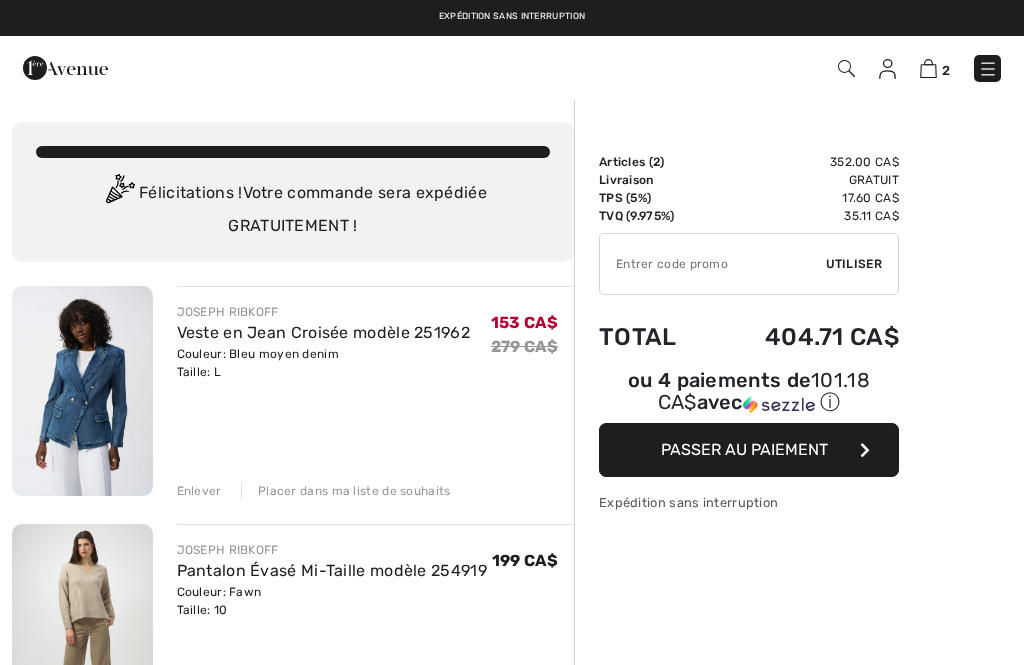 checkbox on "true" 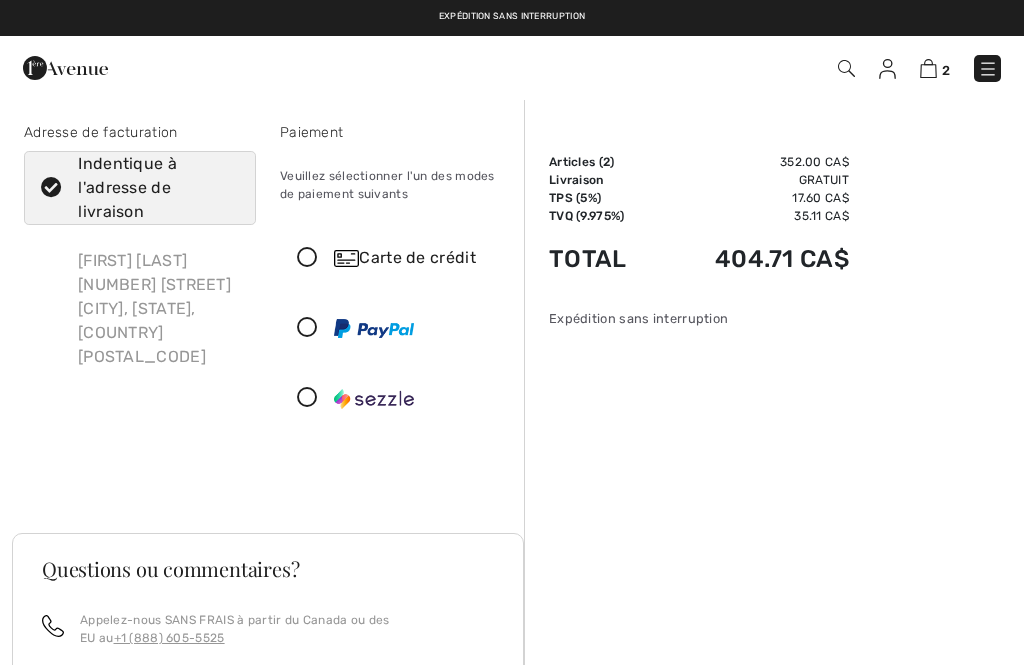 scroll, scrollTop: 0, scrollLeft: 0, axis: both 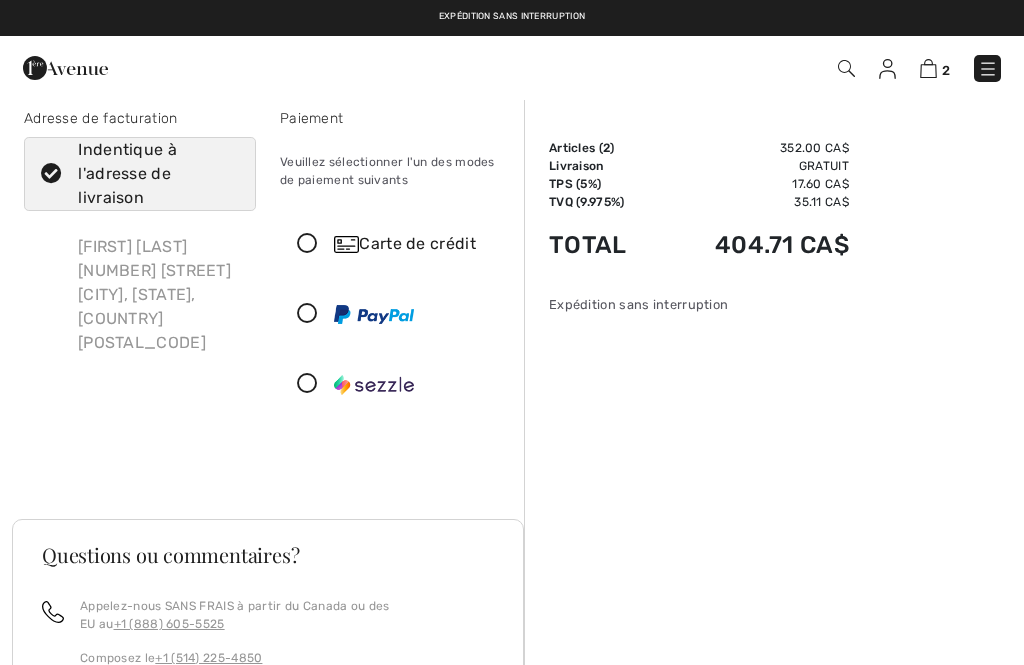 click on "Sommaire			 Description
Articles ( 2 )
352.00 CA$
Code promo 0.00 CA$
Livraison
Gratuit
TPS (5%) 17.60 CA$
TVQ (9.975%) 35.11 CA$
Taxes & Droits de douane 0.00 CA$
Total
404.71 CA$
Panier d'achat ( 2  articles)
Veste en Jean Croisée modèle 251962
Couleur: Bleu moyen denim Taille: L
153 CA$
279 CA$
Pantalon Évasé Mi-Taille modèle 254919
Couleur: Fawn Taille: 10
199 CA$
Expédition sans interruption" at bounding box center [774, 566] 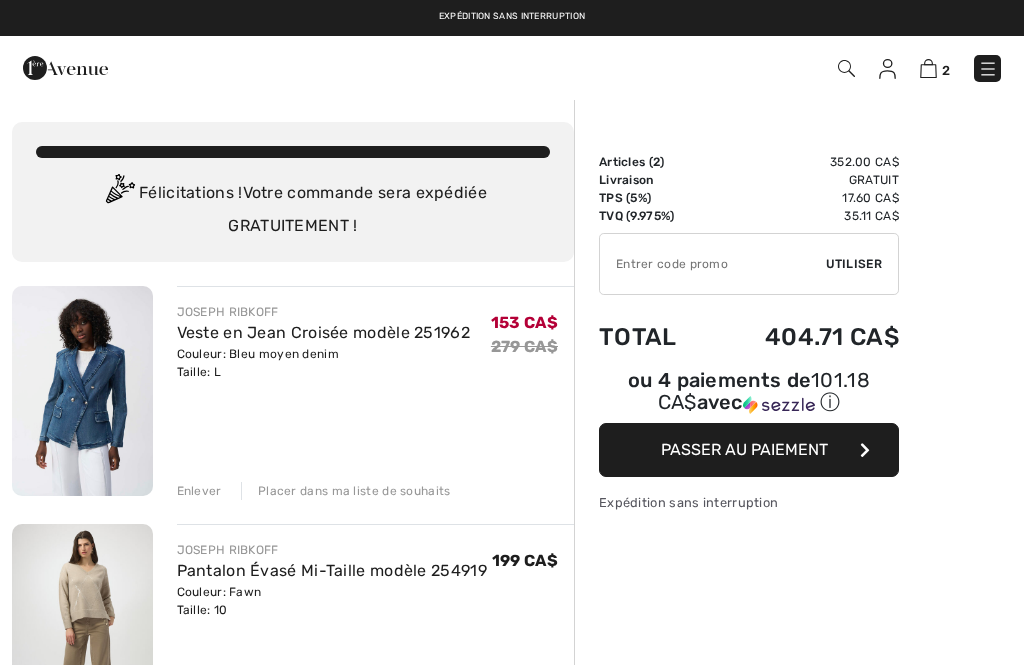 scroll, scrollTop: 0, scrollLeft: 0, axis: both 